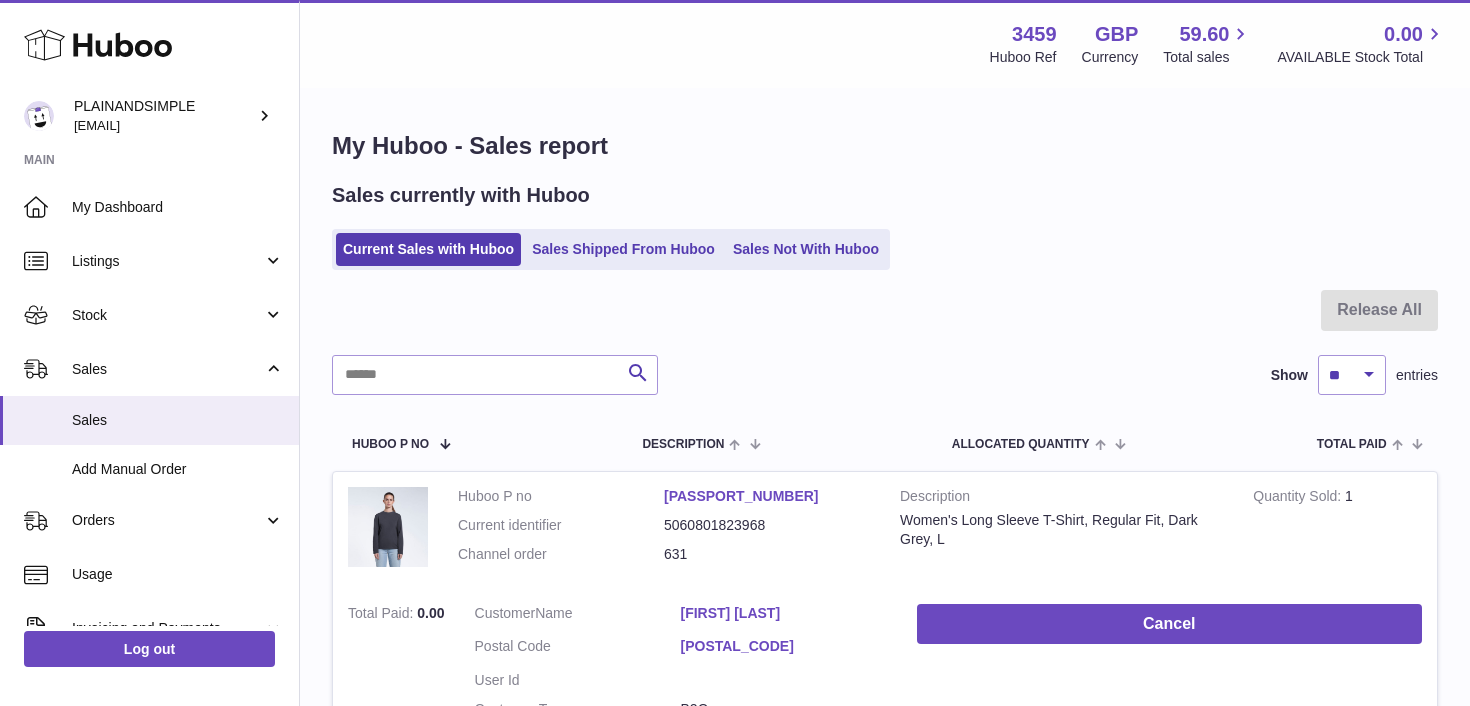 scroll, scrollTop: 4, scrollLeft: 0, axis: vertical 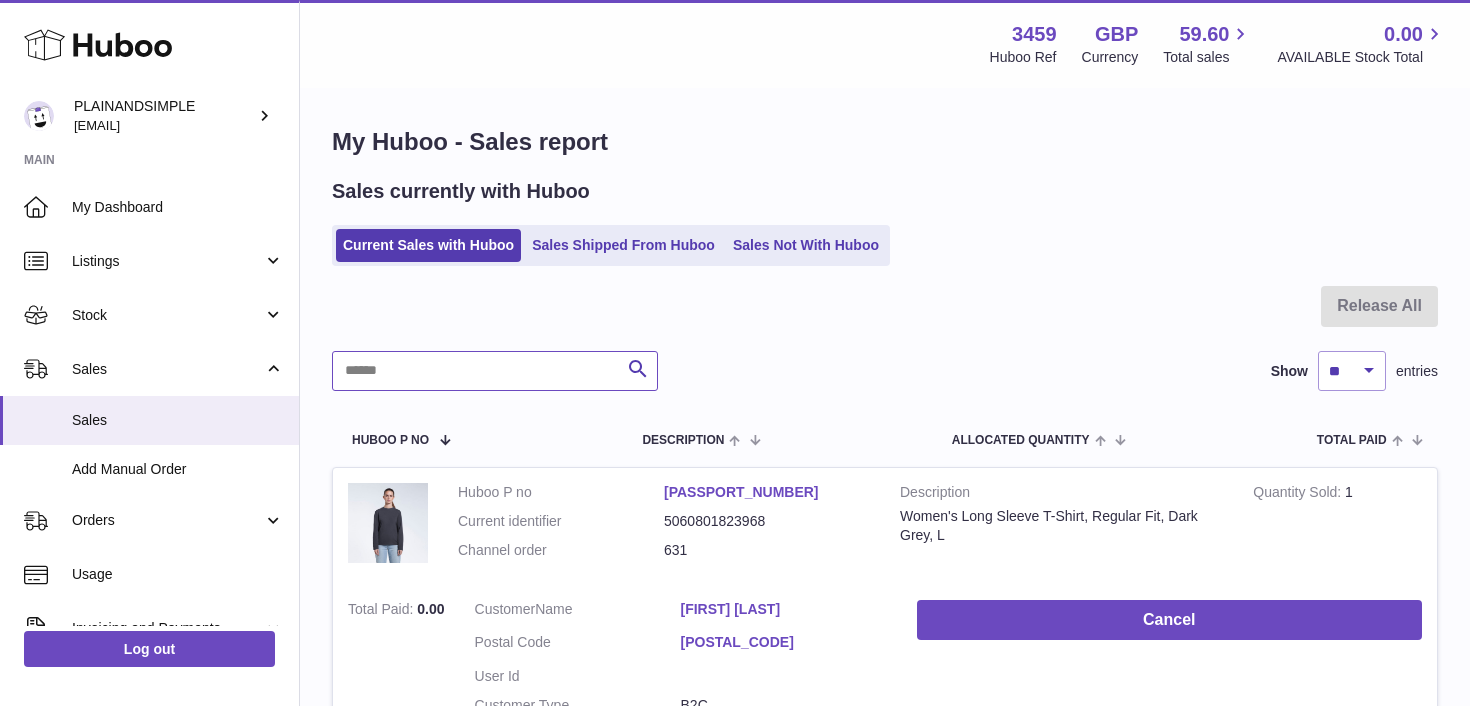 click at bounding box center (495, 371) 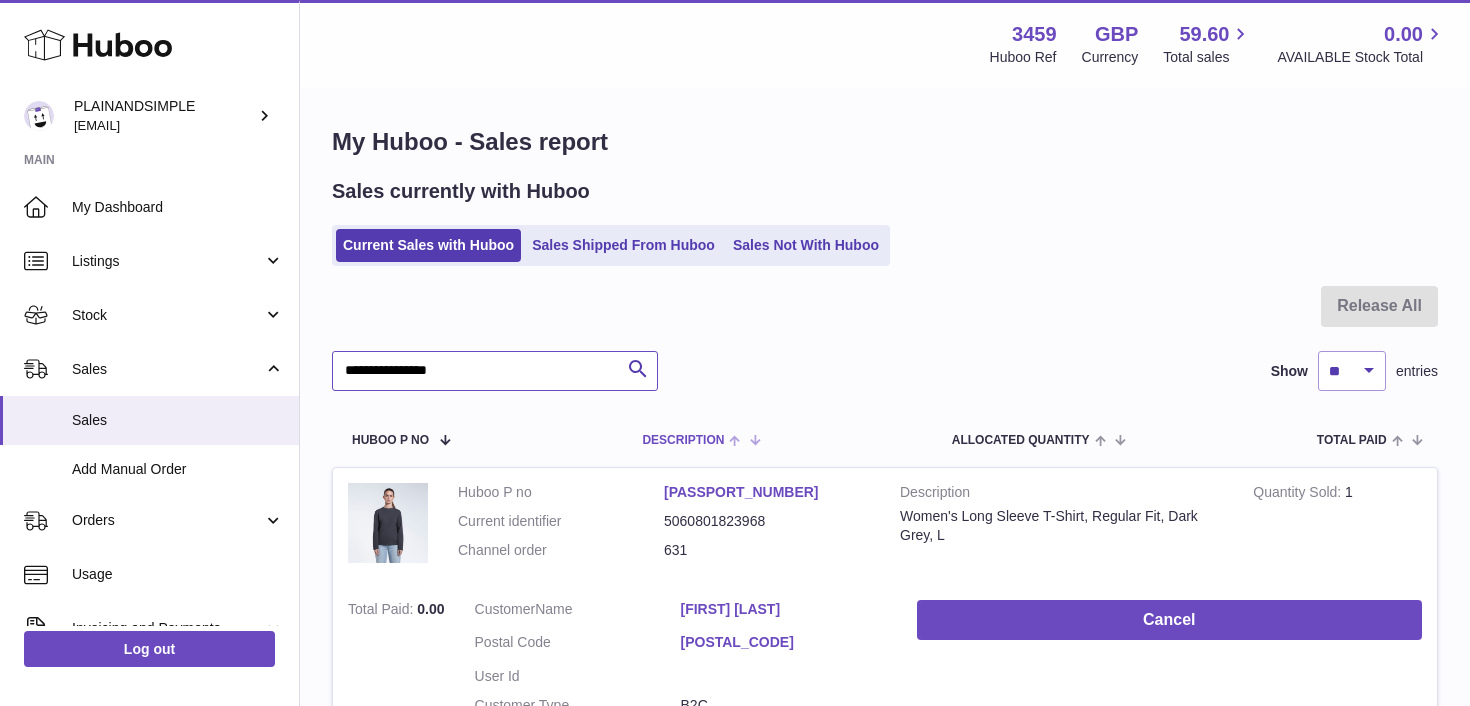 type on "**********" 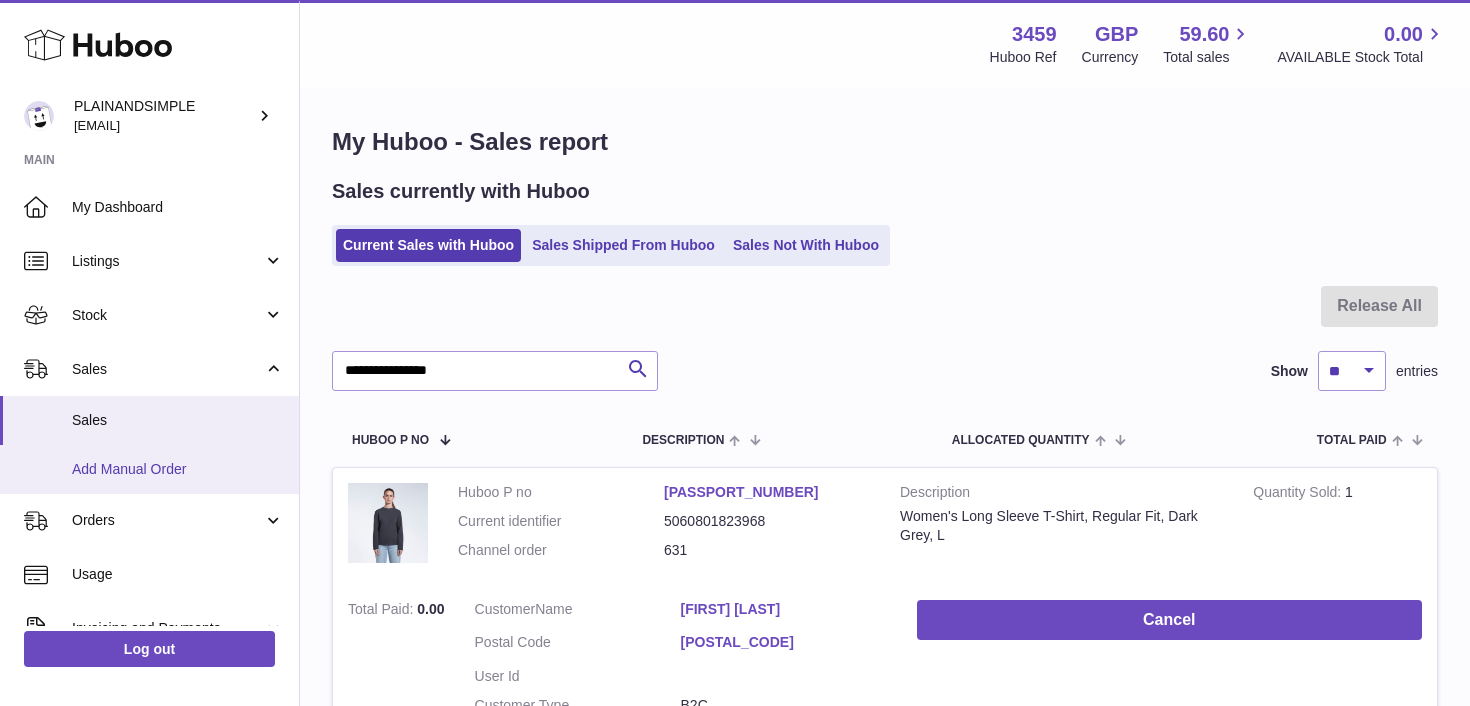click on "Add Manual Order" at bounding box center (178, 469) 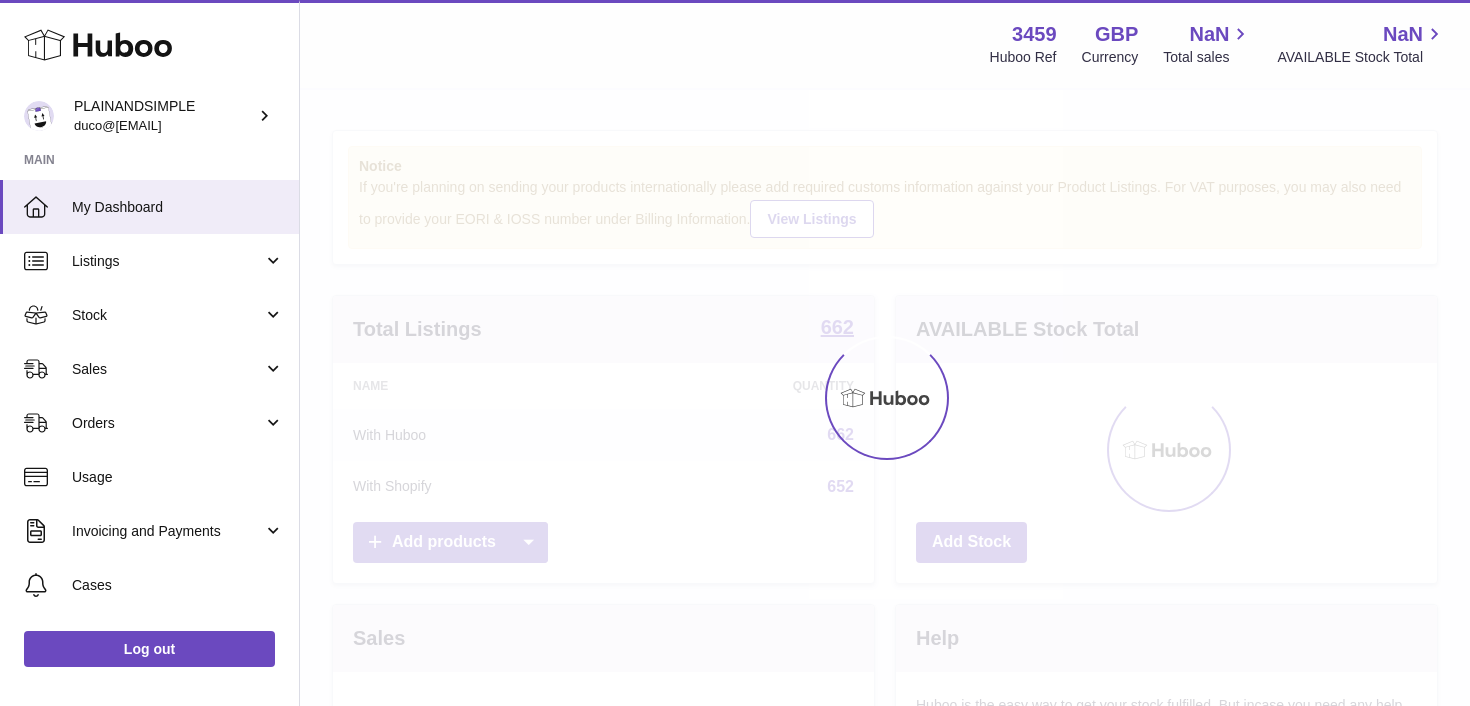 scroll, scrollTop: 0, scrollLeft: 0, axis: both 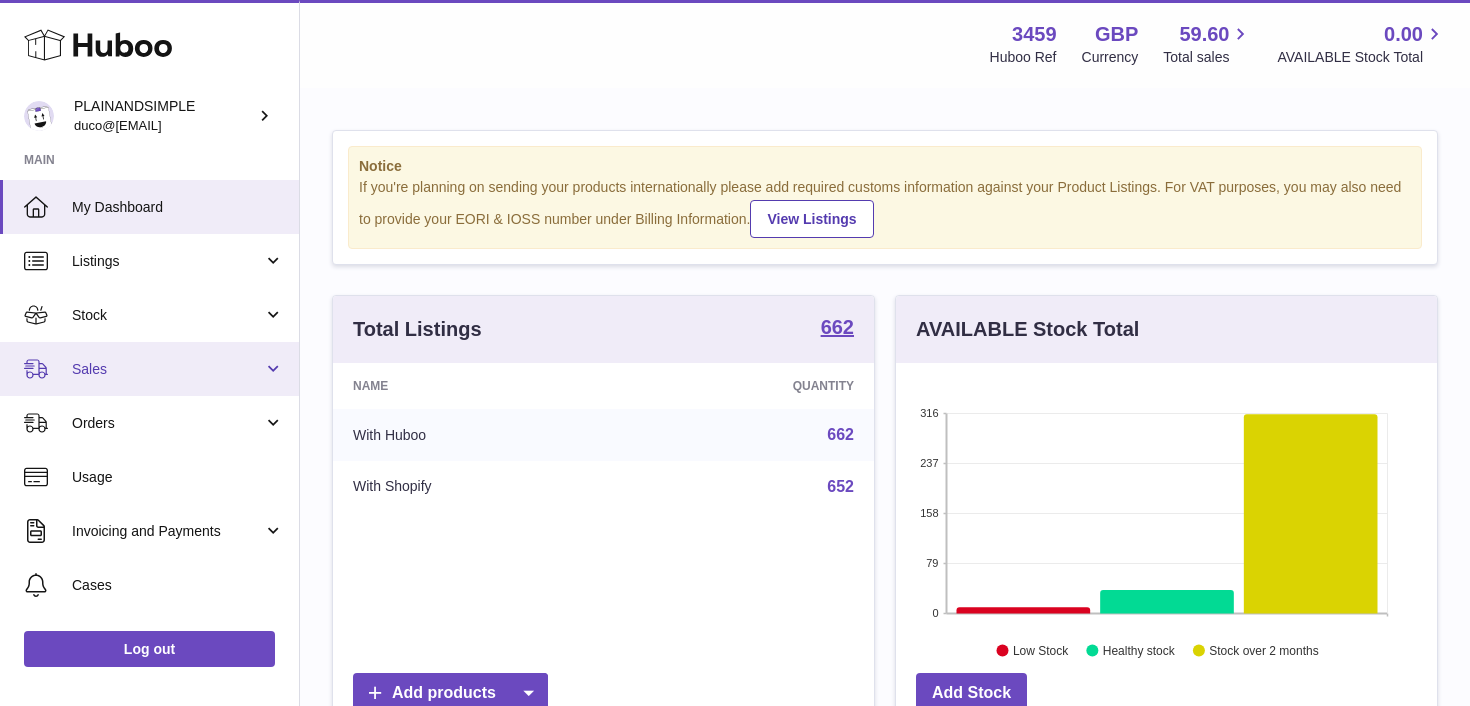 click on "Sales" at bounding box center [149, 369] 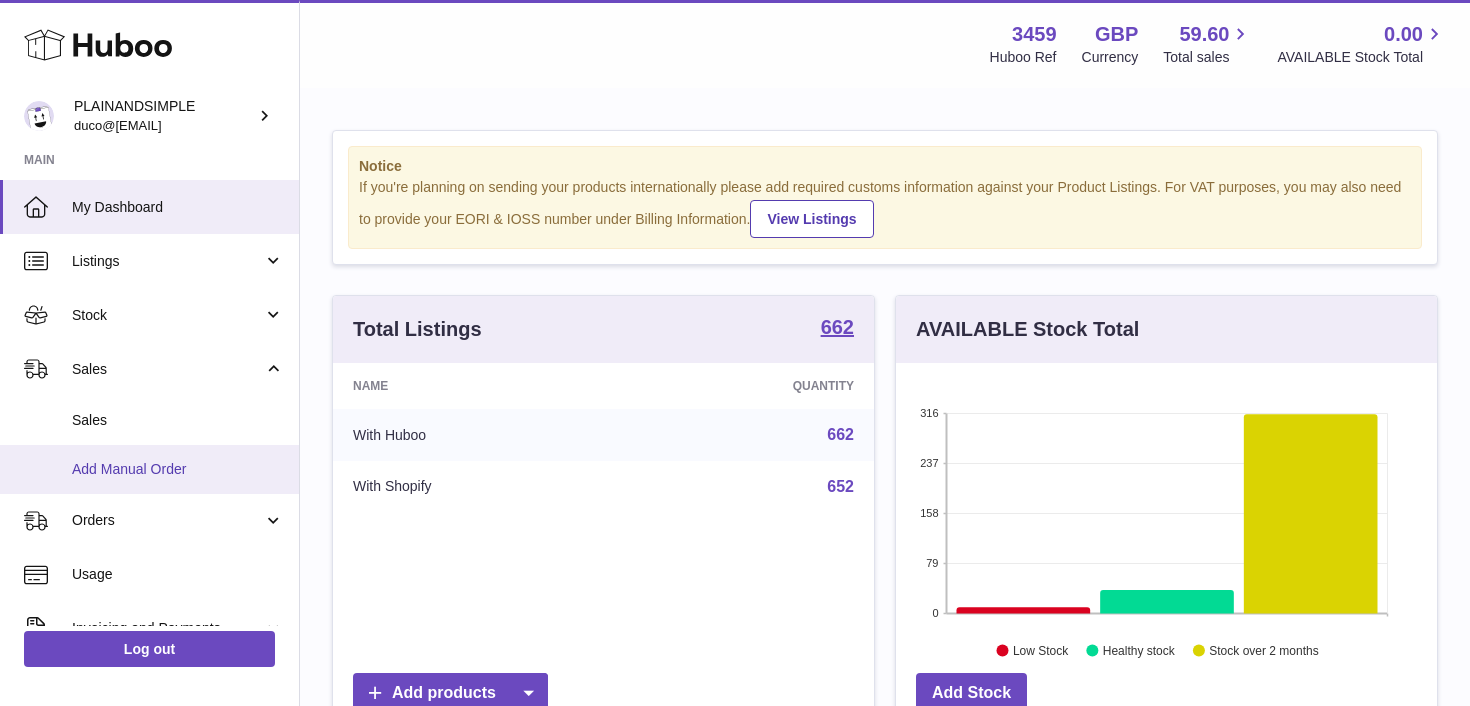 click on "Add Manual Order" at bounding box center [149, 469] 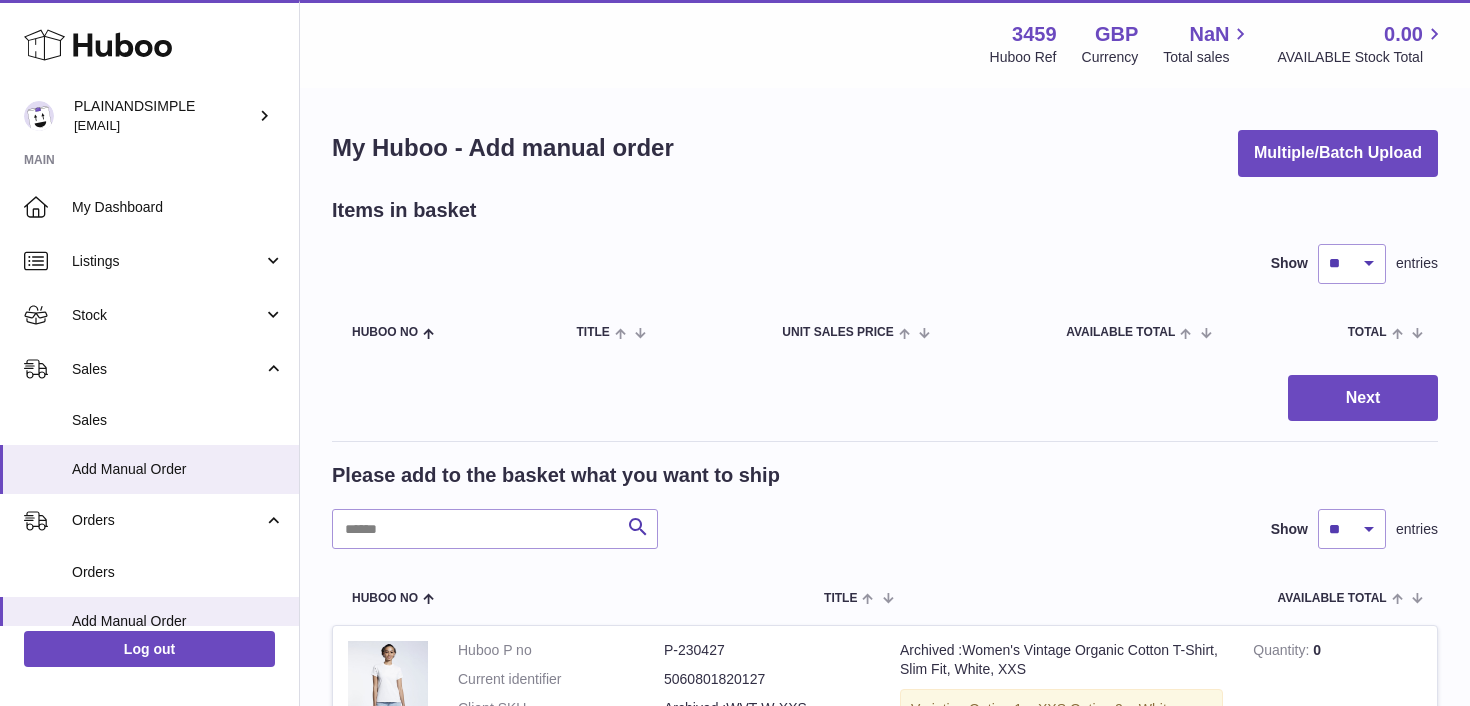 scroll, scrollTop: 0, scrollLeft: 0, axis: both 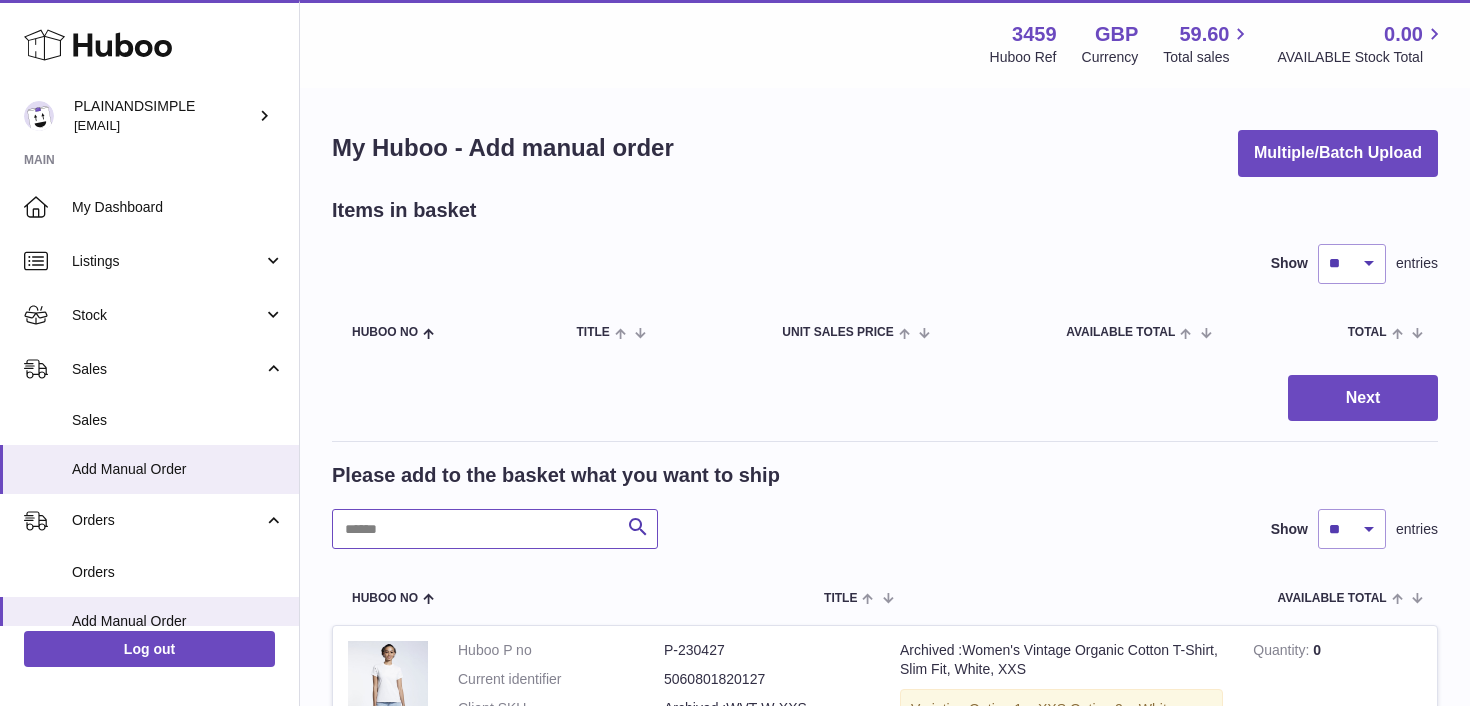 click at bounding box center (495, 529) 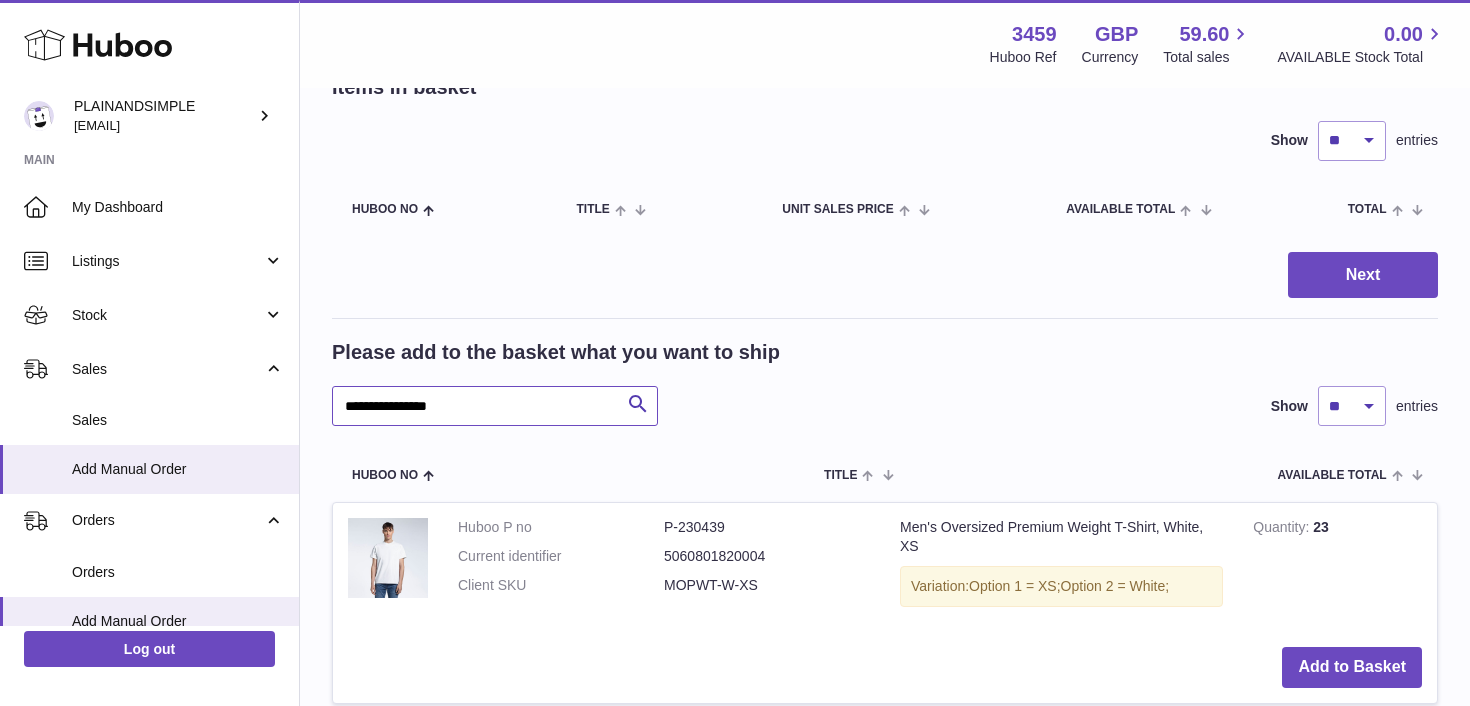 scroll, scrollTop: 208, scrollLeft: 0, axis: vertical 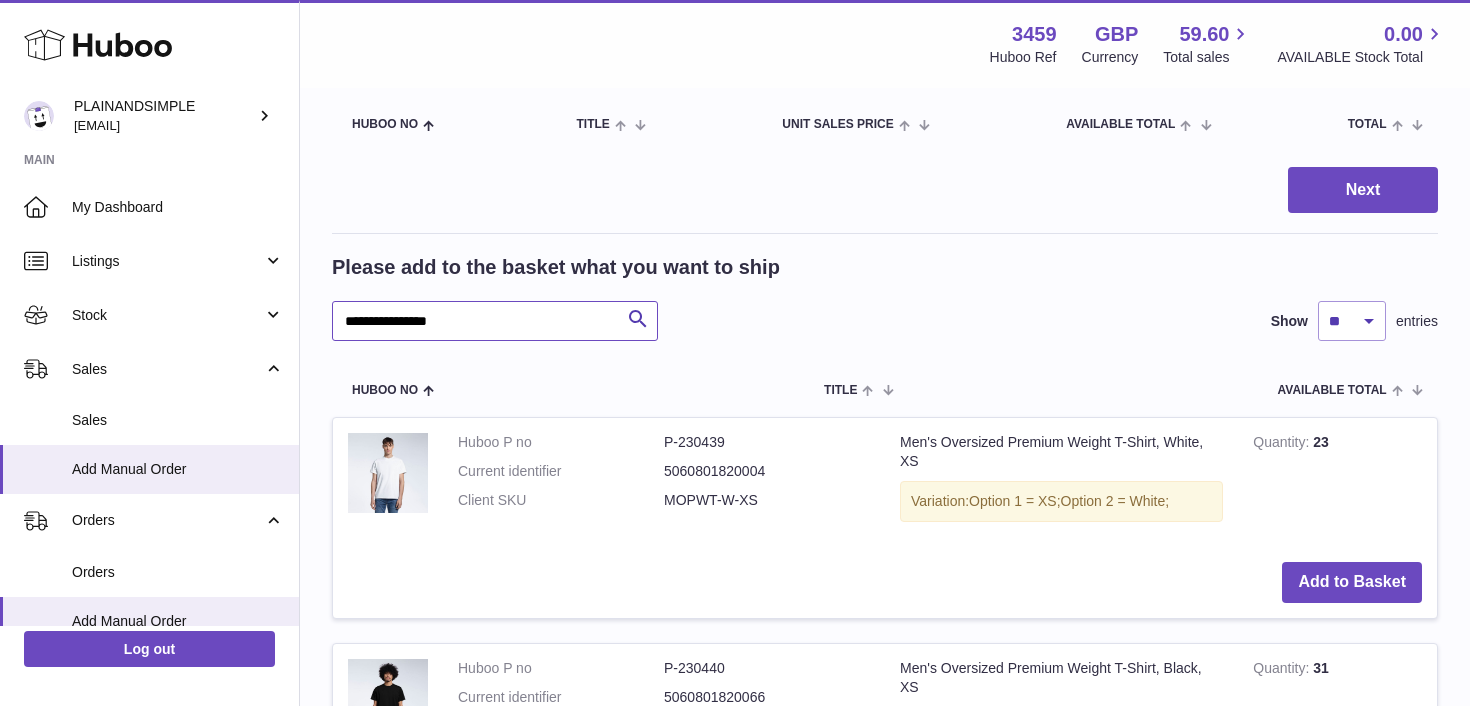 type on "**********" 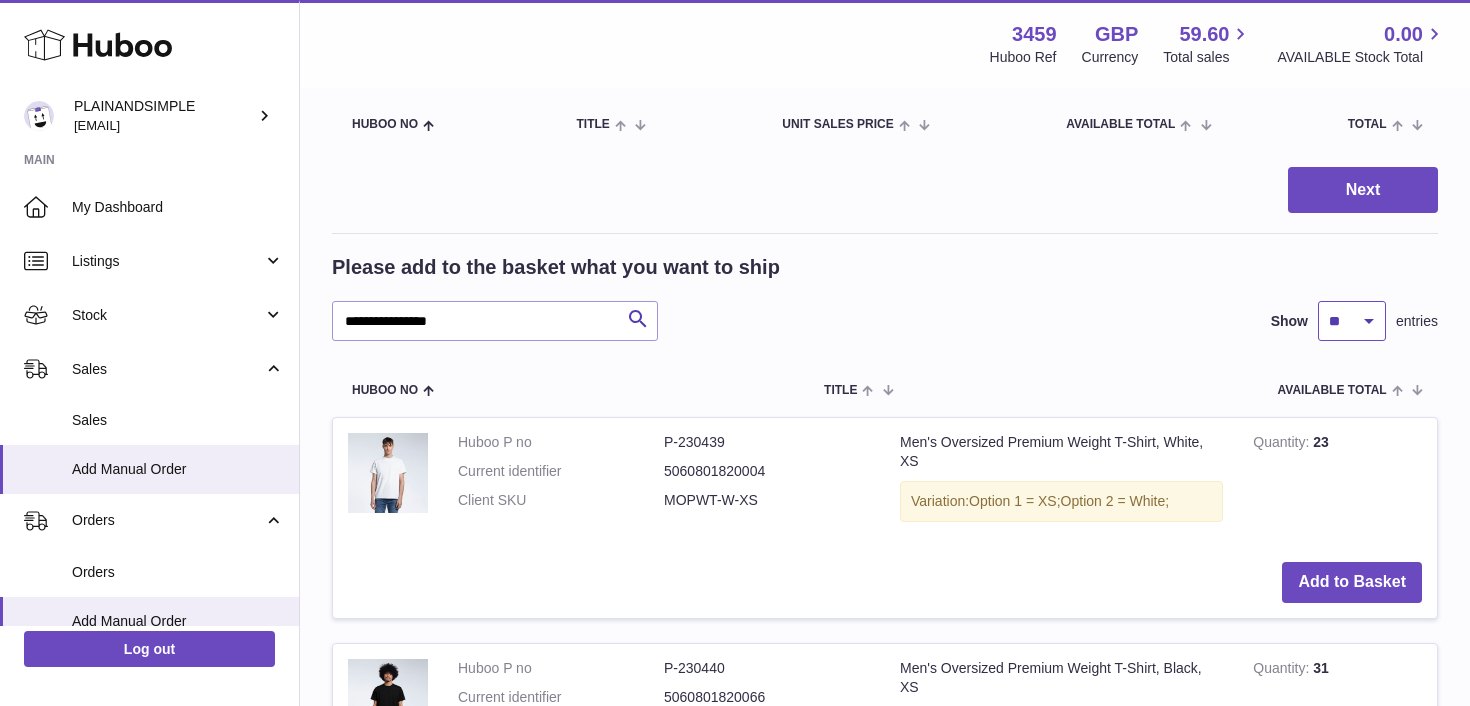 click on "** ** ** ***" at bounding box center (1352, 321) 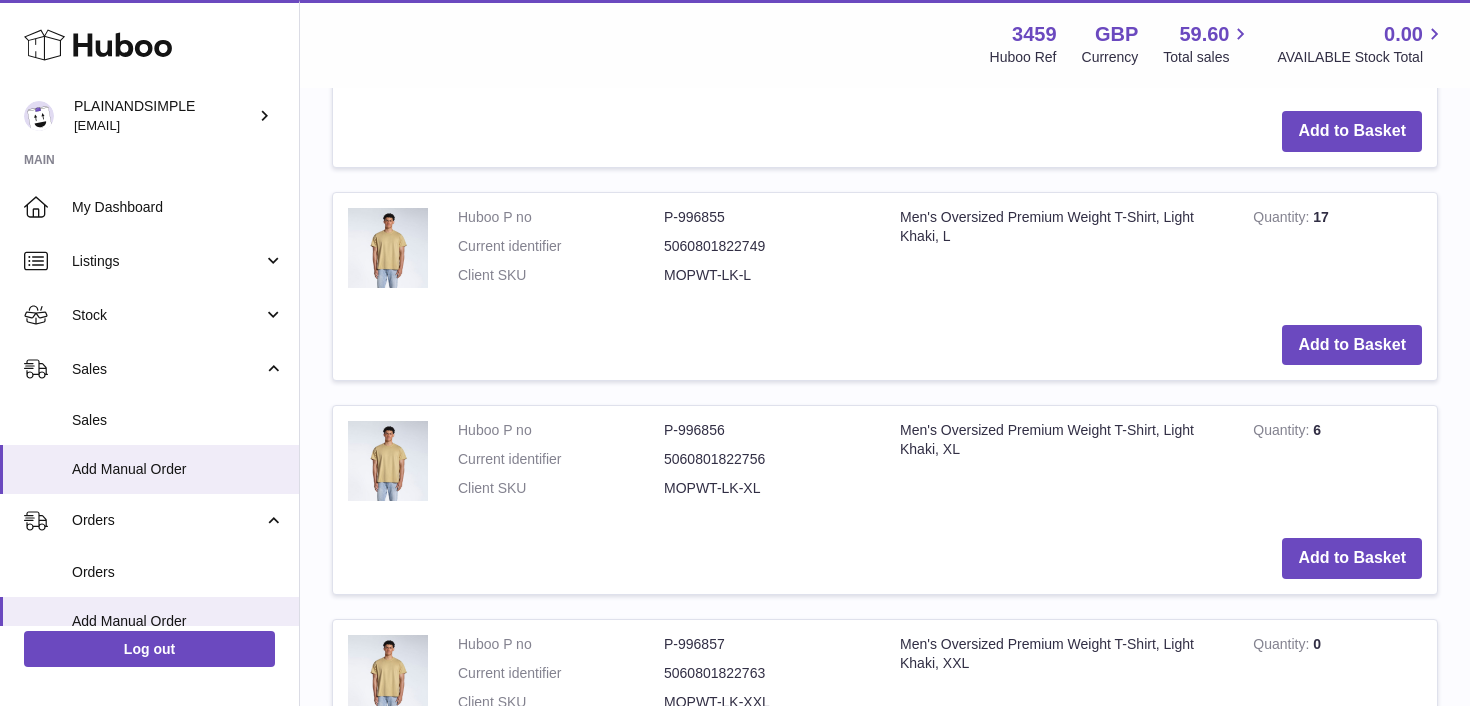 scroll, scrollTop: 10348, scrollLeft: 0, axis: vertical 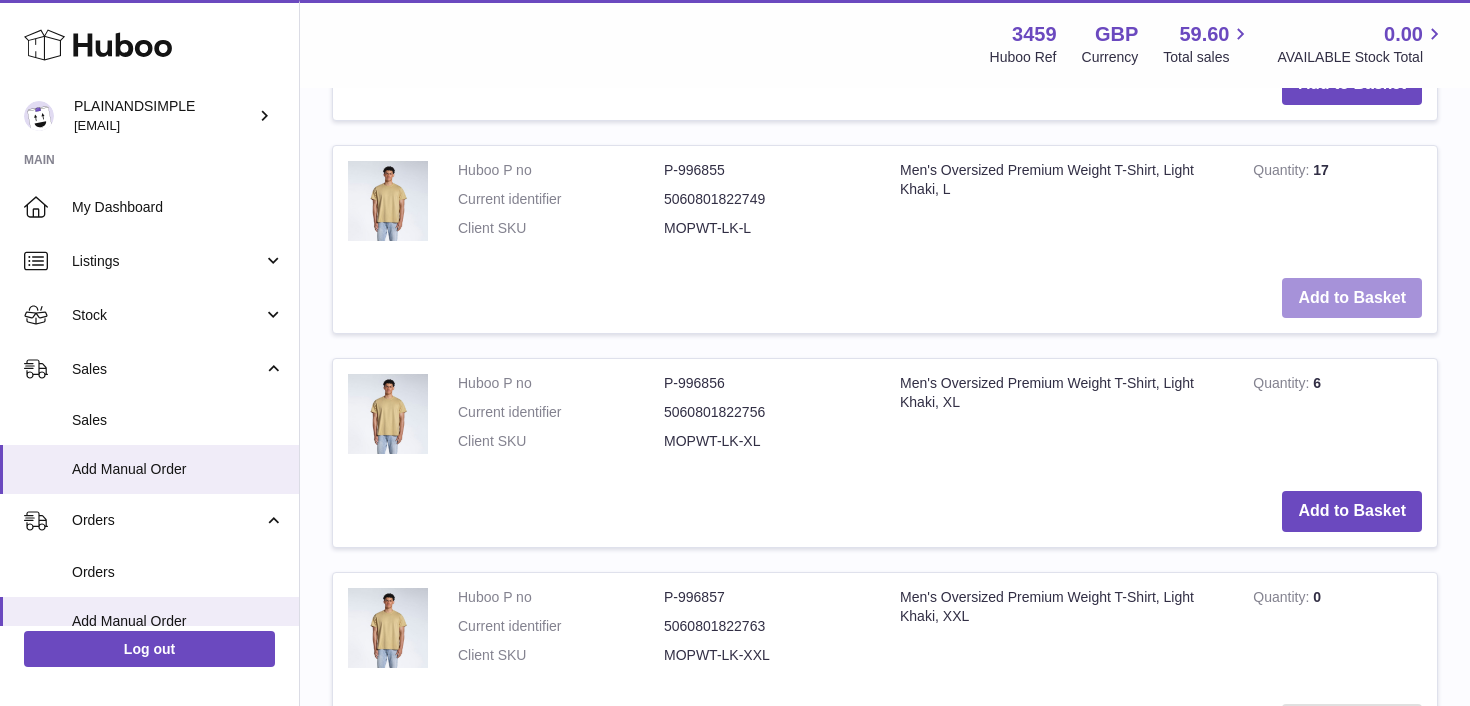 click on "Add to Basket" at bounding box center [1352, 298] 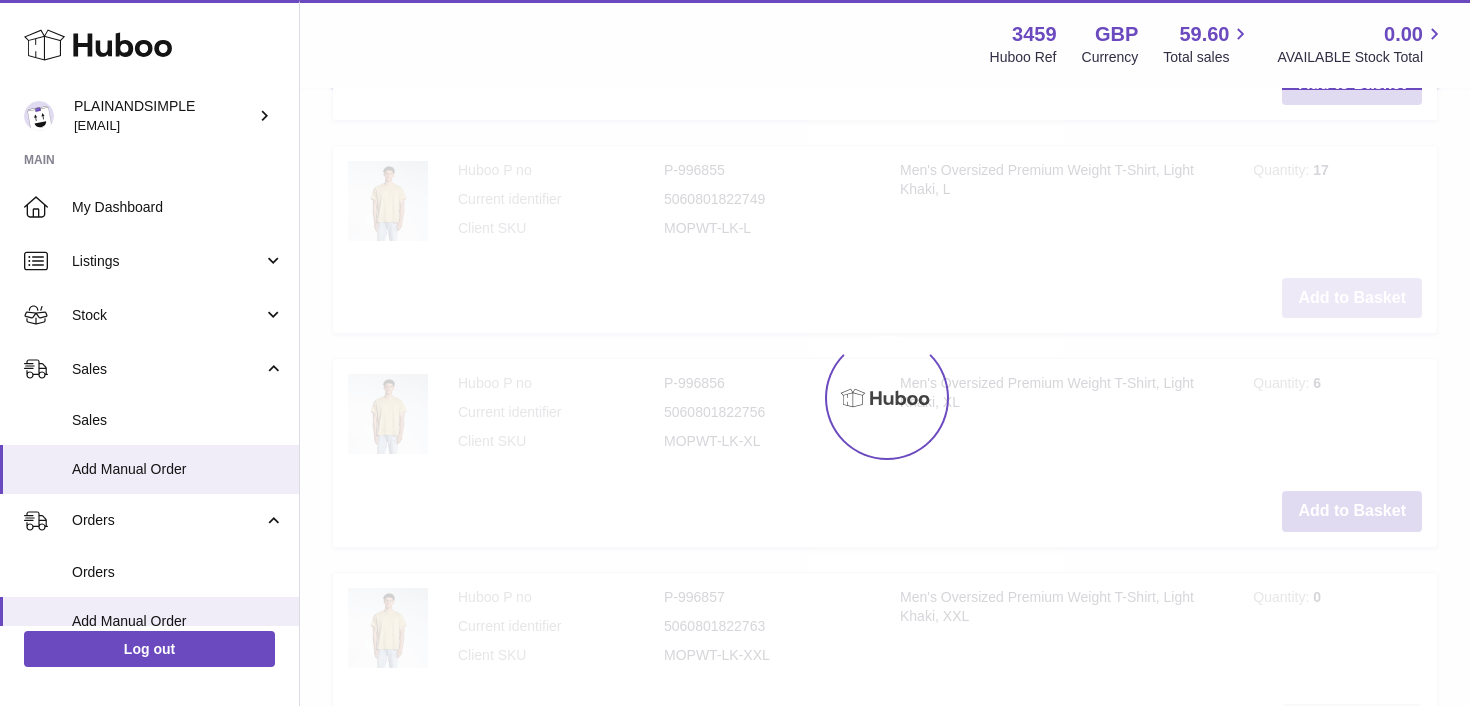 scroll, scrollTop: 10569, scrollLeft: 0, axis: vertical 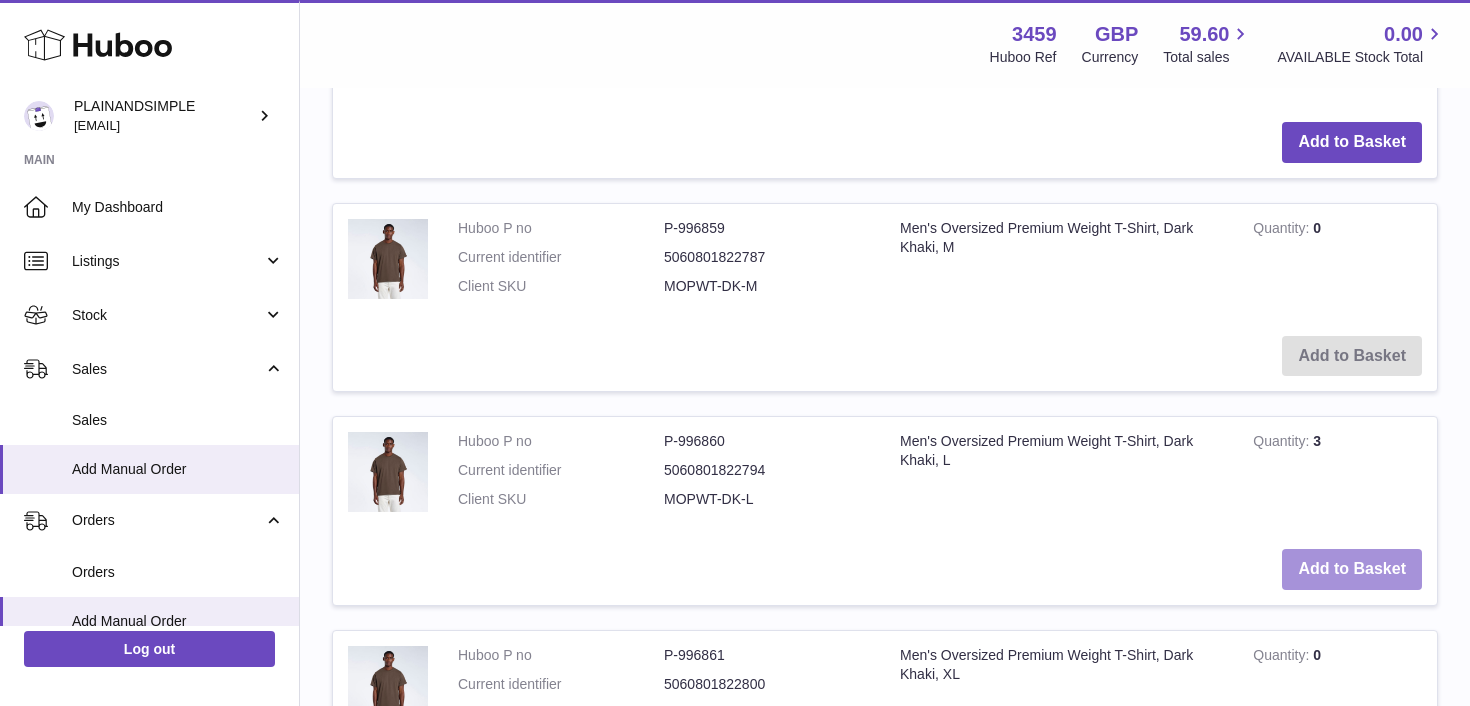 click on "Add to Basket" at bounding box center (1352, 569) 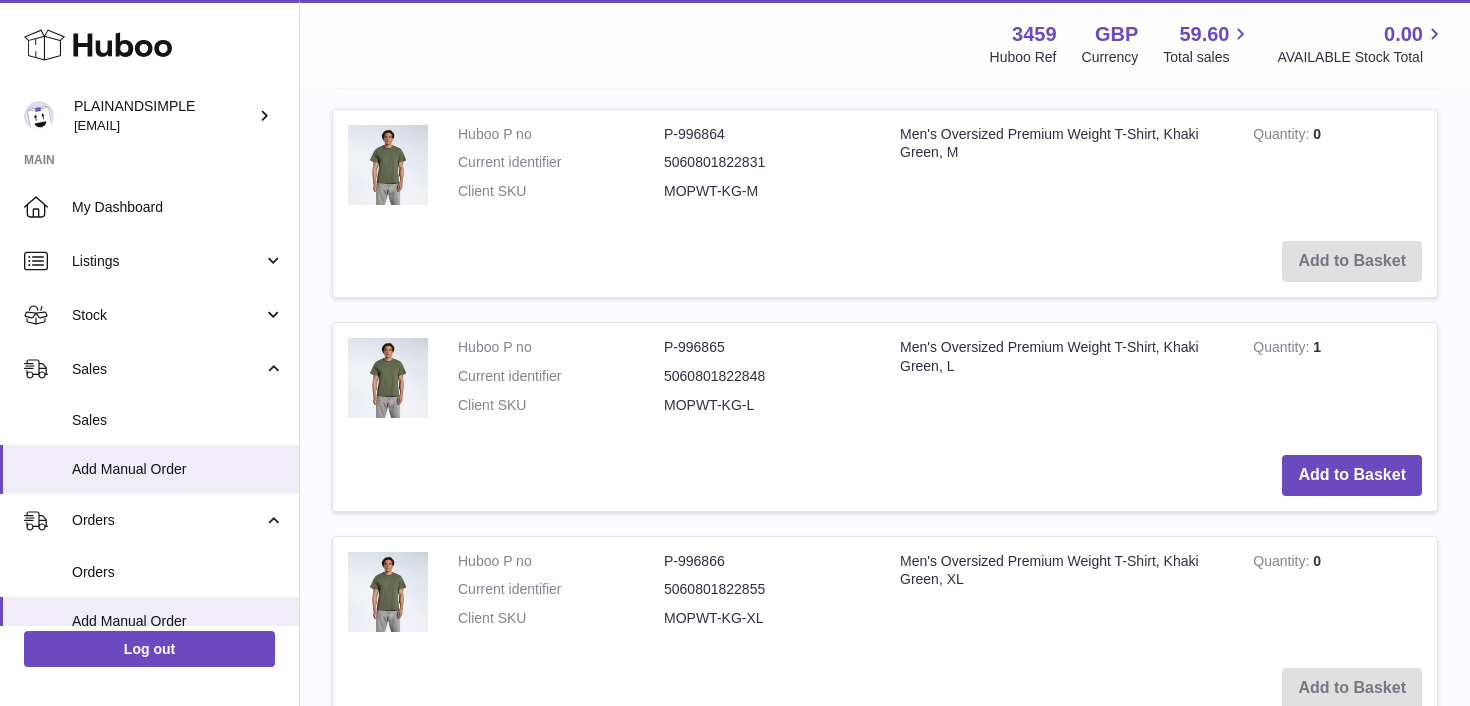 scroll, scrollTop: 12826, scrollLeft: 0, axis: vertical 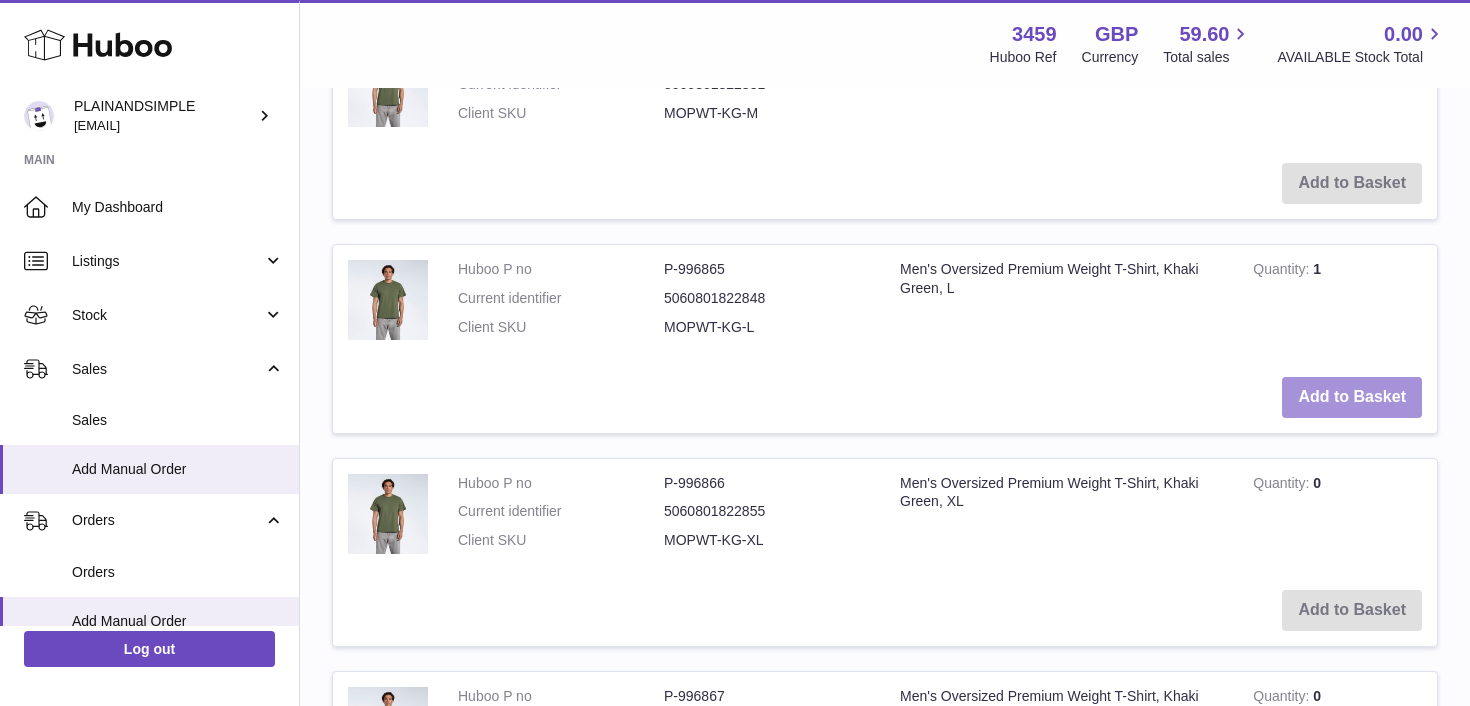 click on "Add to Basket" at bounding box center (1352, 397) 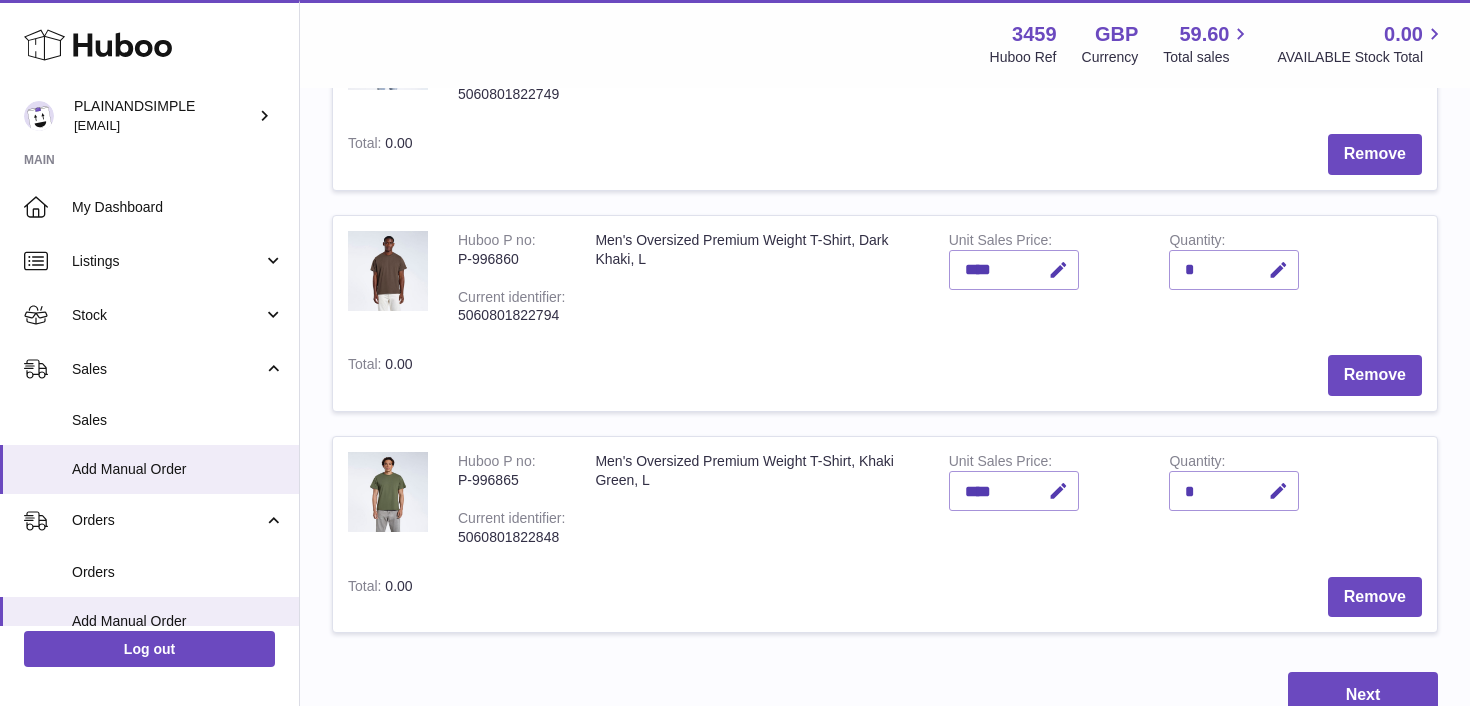 scroll, scrollTop: 545, scrollLeft: 0, axis: vertical 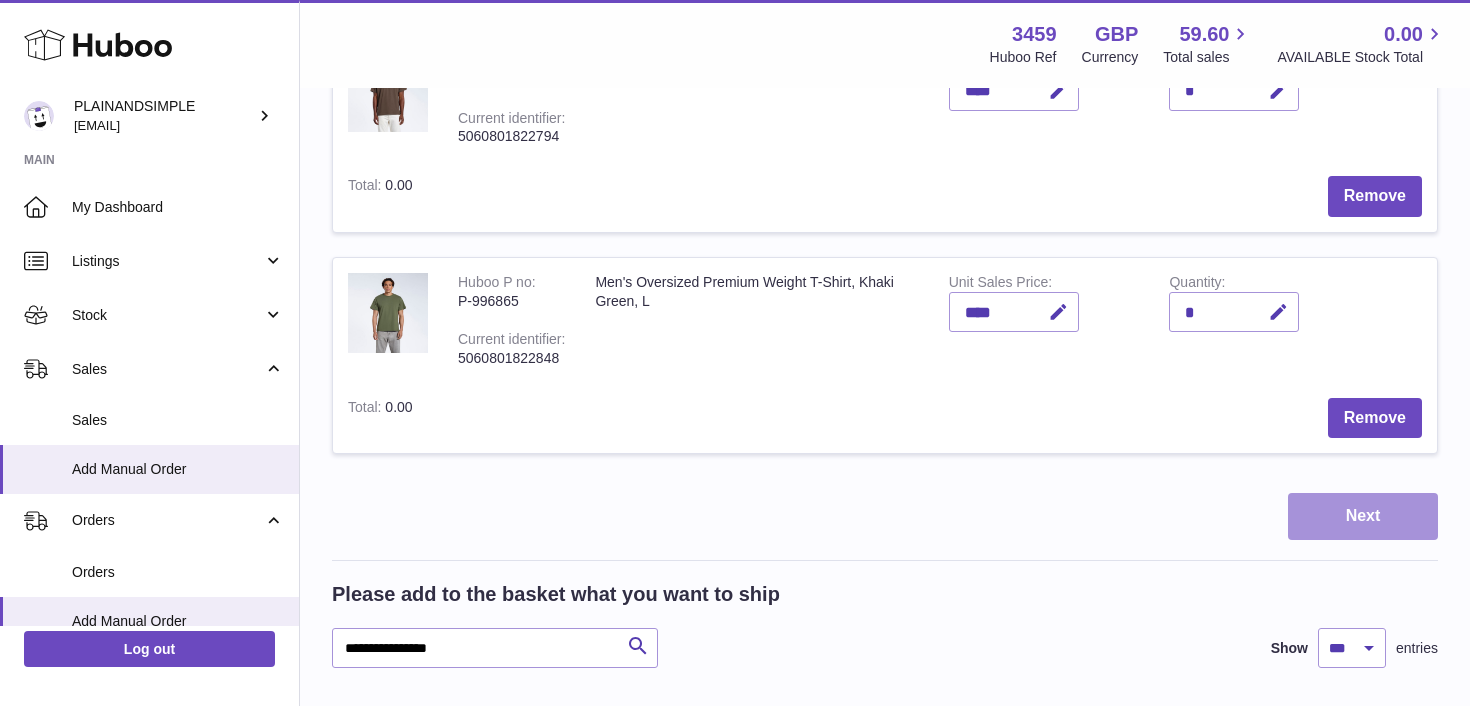 click on "Next" at bounding box center (1363, 516) 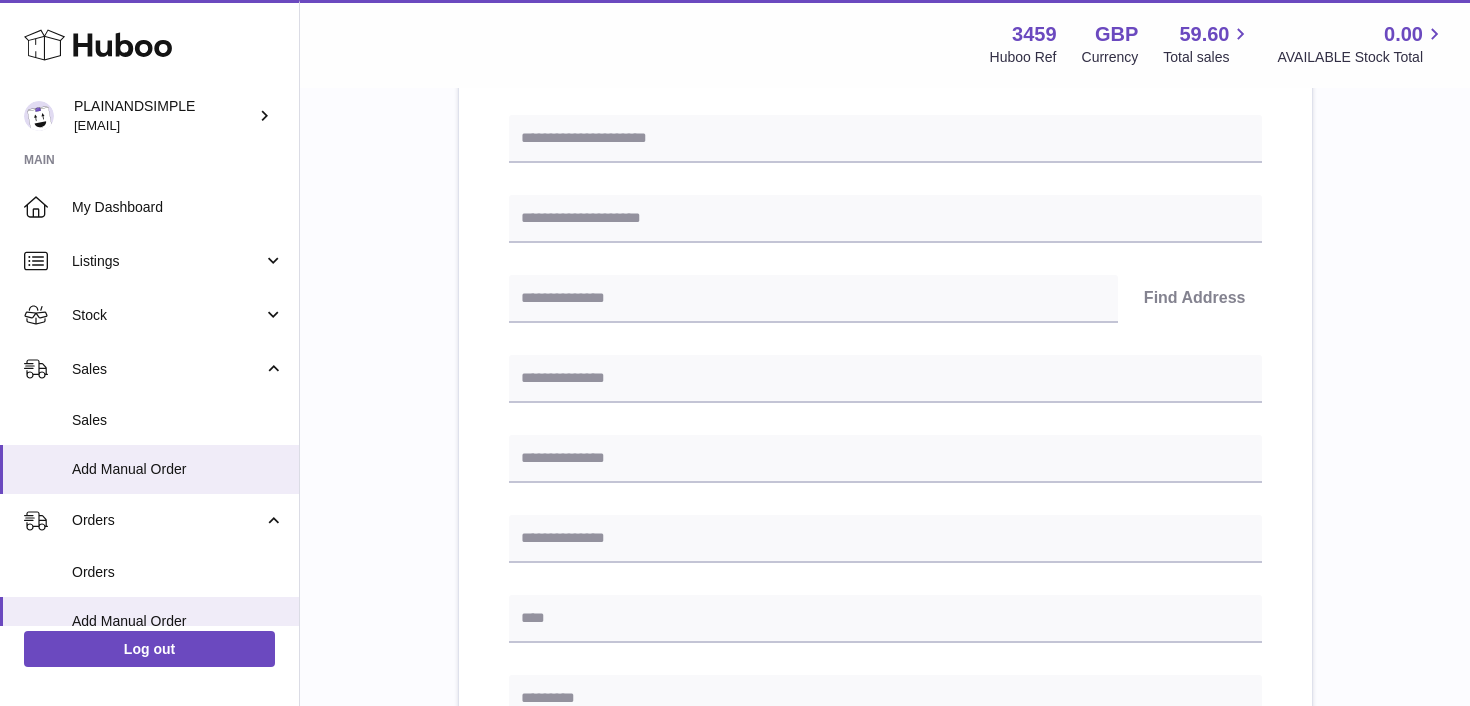 scroll, scrollTop: 490, scrollLeft: 0, axis: vertical 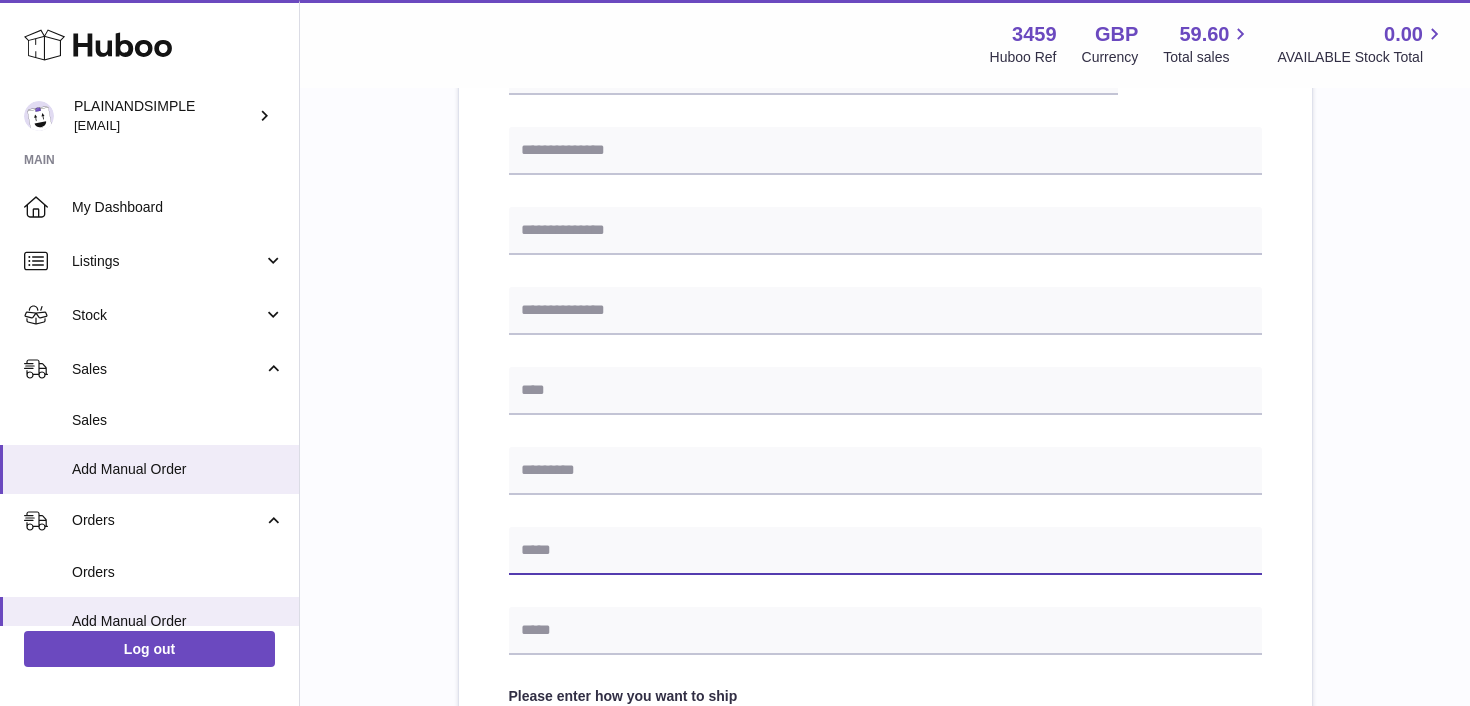 click at bounding box center [885, 551] 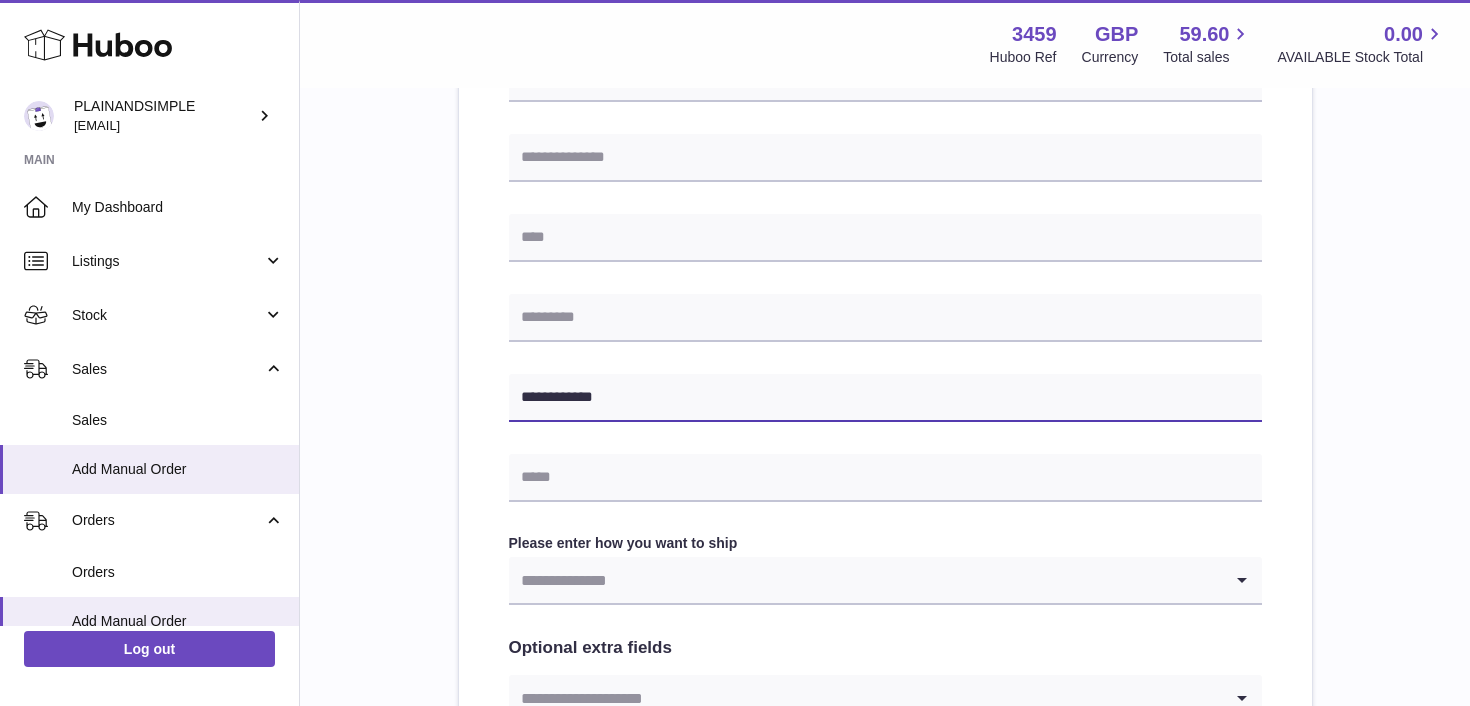 scroll, scrollTop: 688, scrollLeft: 0, axis: vertical 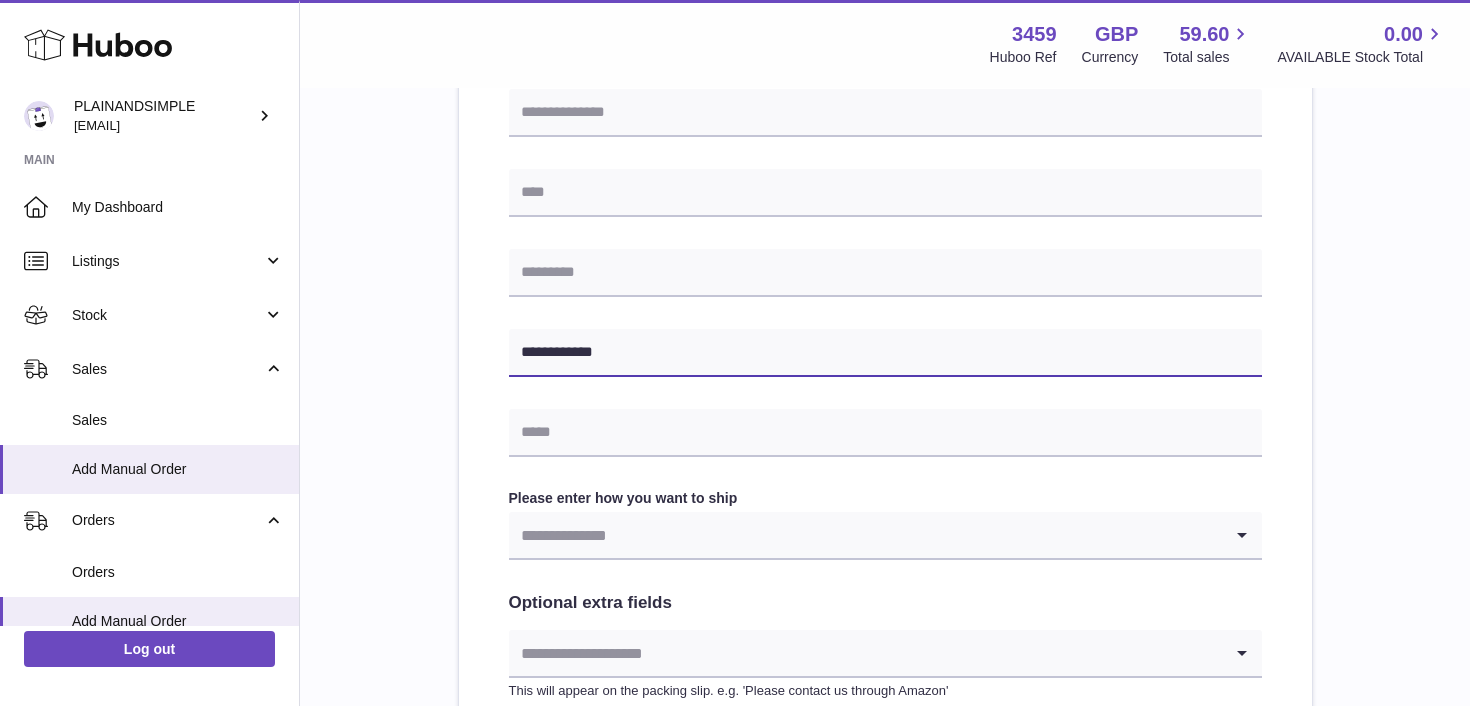 type on "**********" 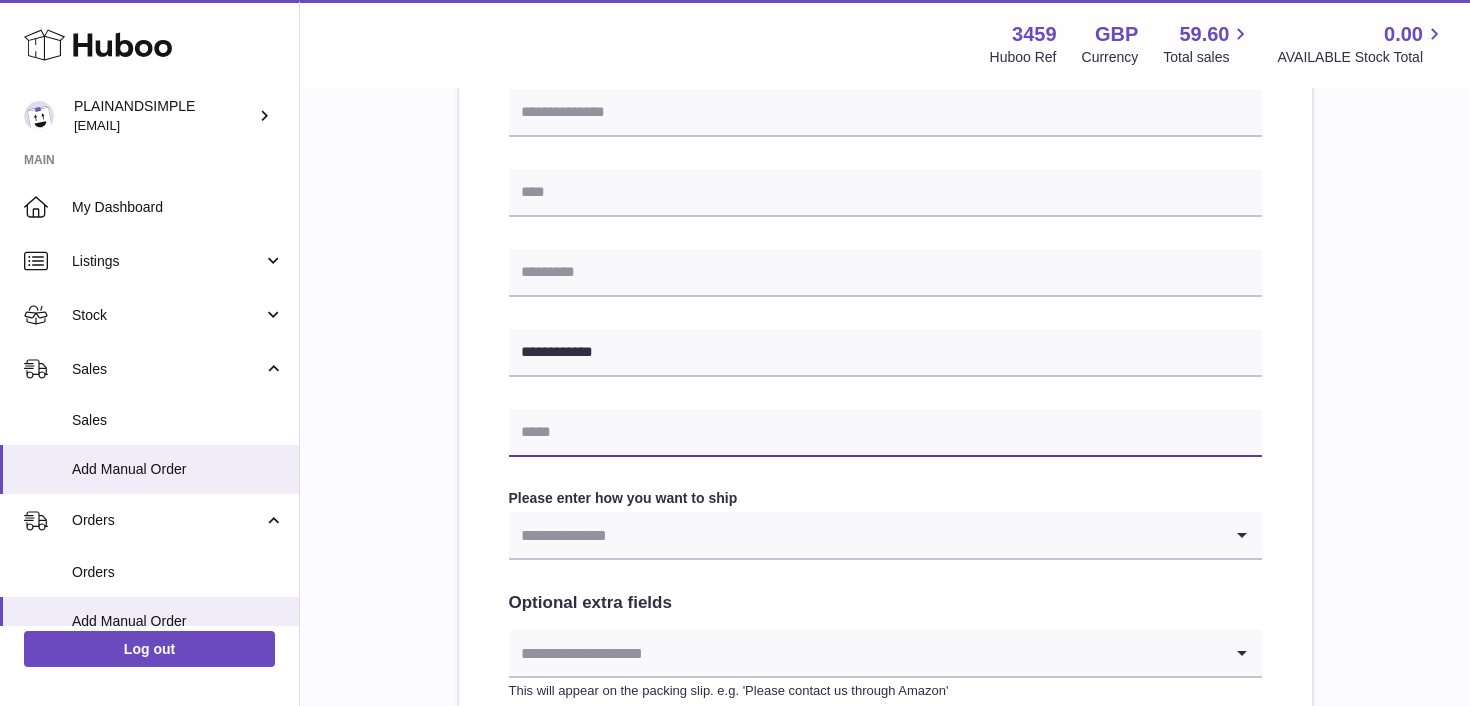 click at bounding box center (885, 433) 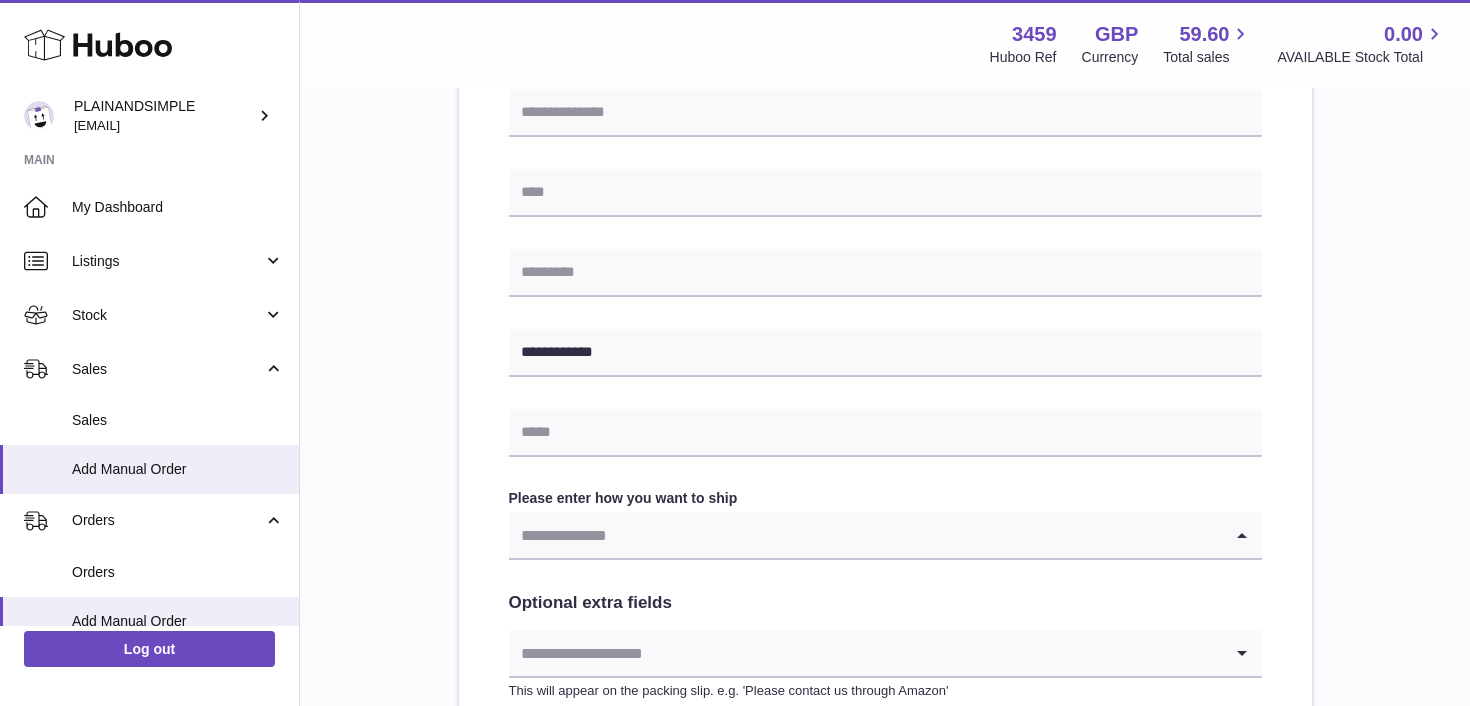 click at bounding box center [865, 535] 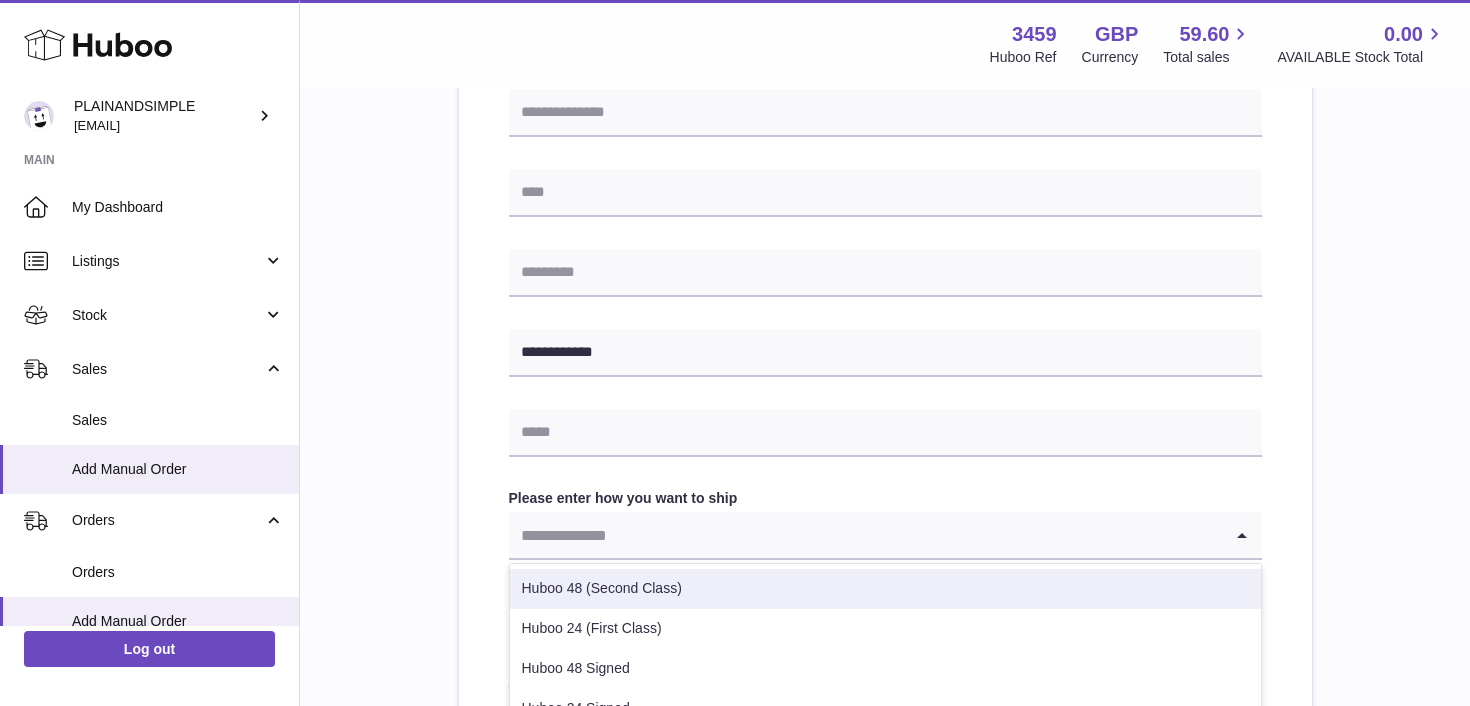 click on "Huboo 48 (Second Class)" at bounding box center [885, 589] 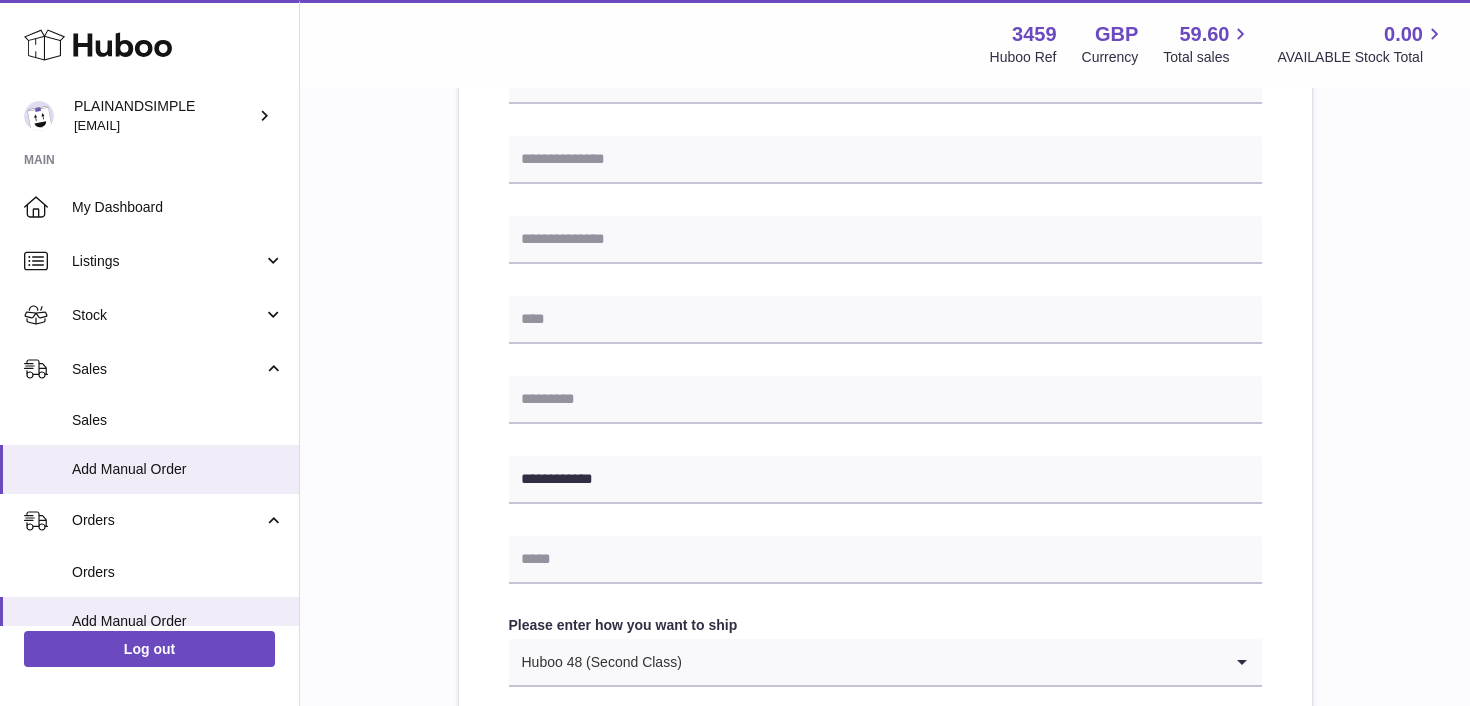 scroll, scrollTop: 365, scrollLeft: 0, axis: vertical 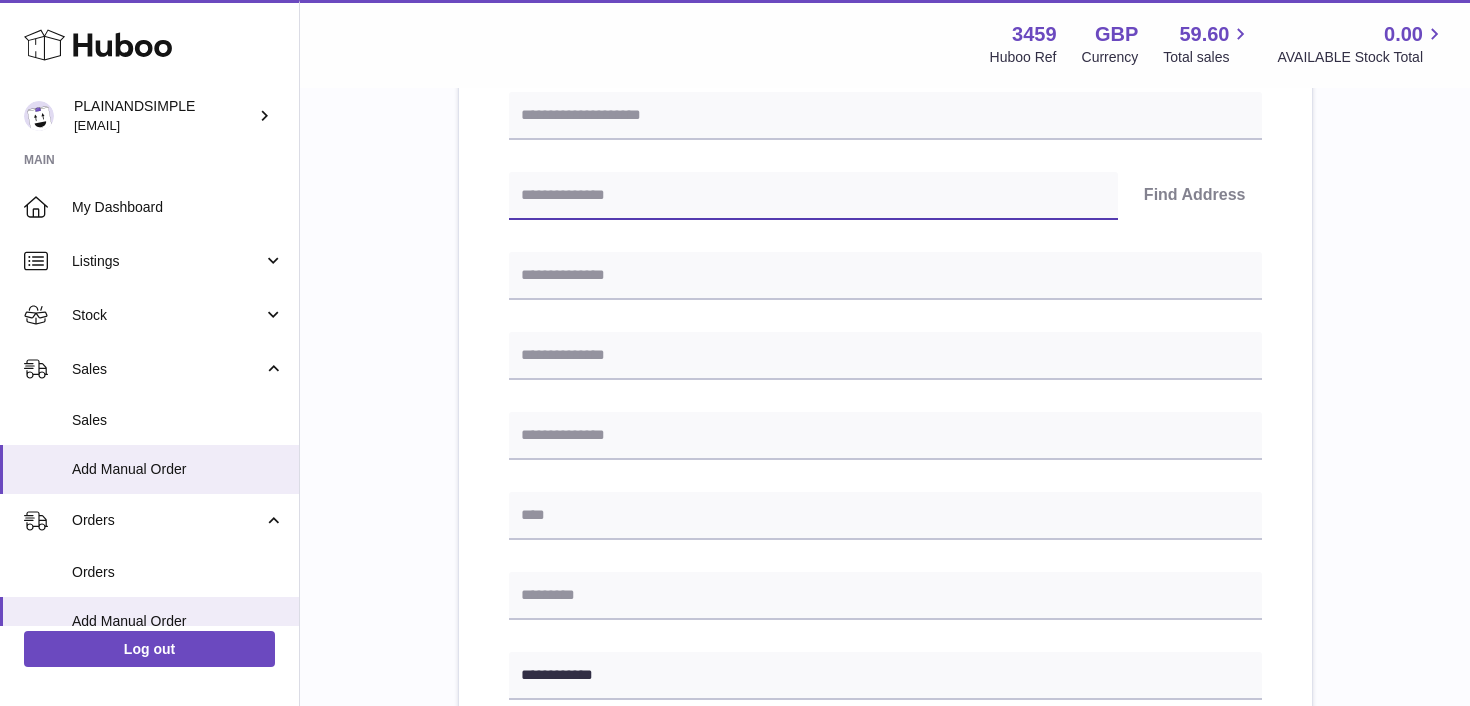 click at bounding box center [813, 196] 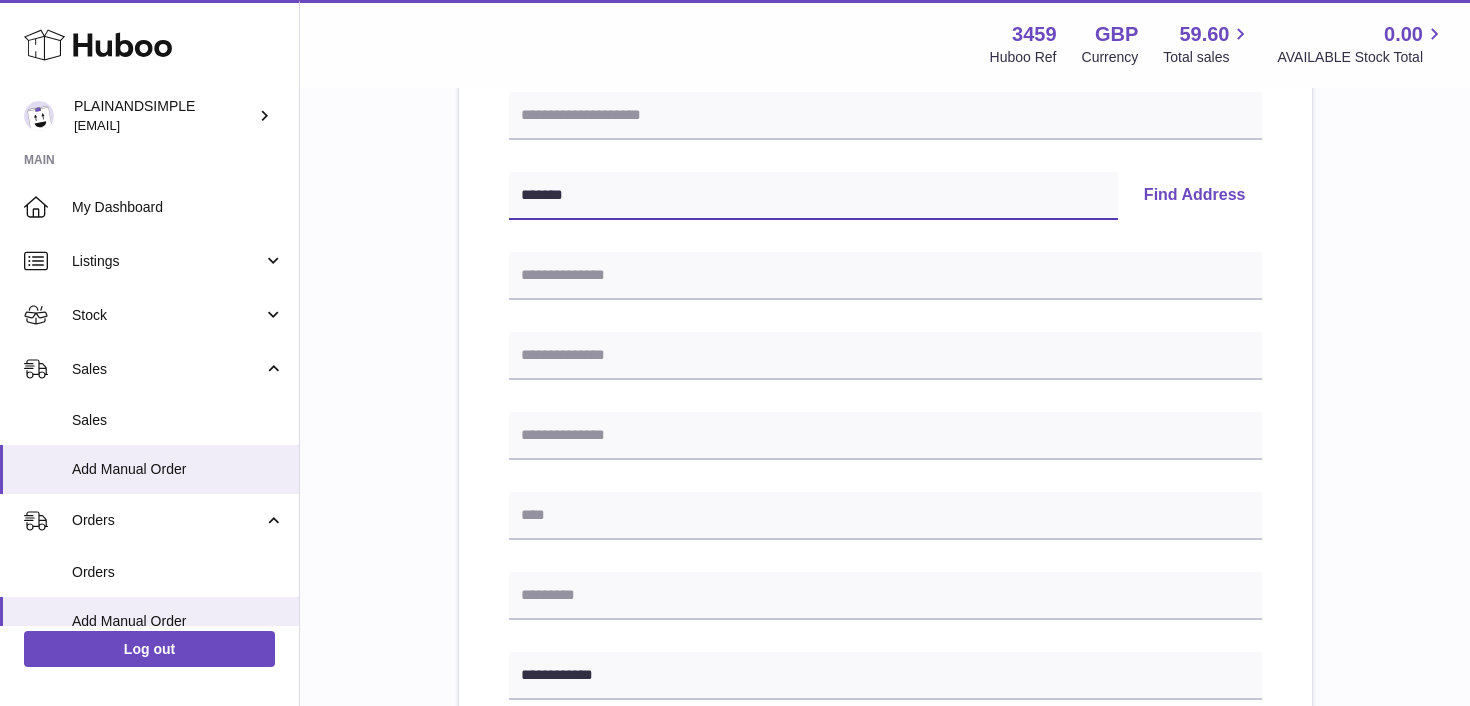 type on "*******" 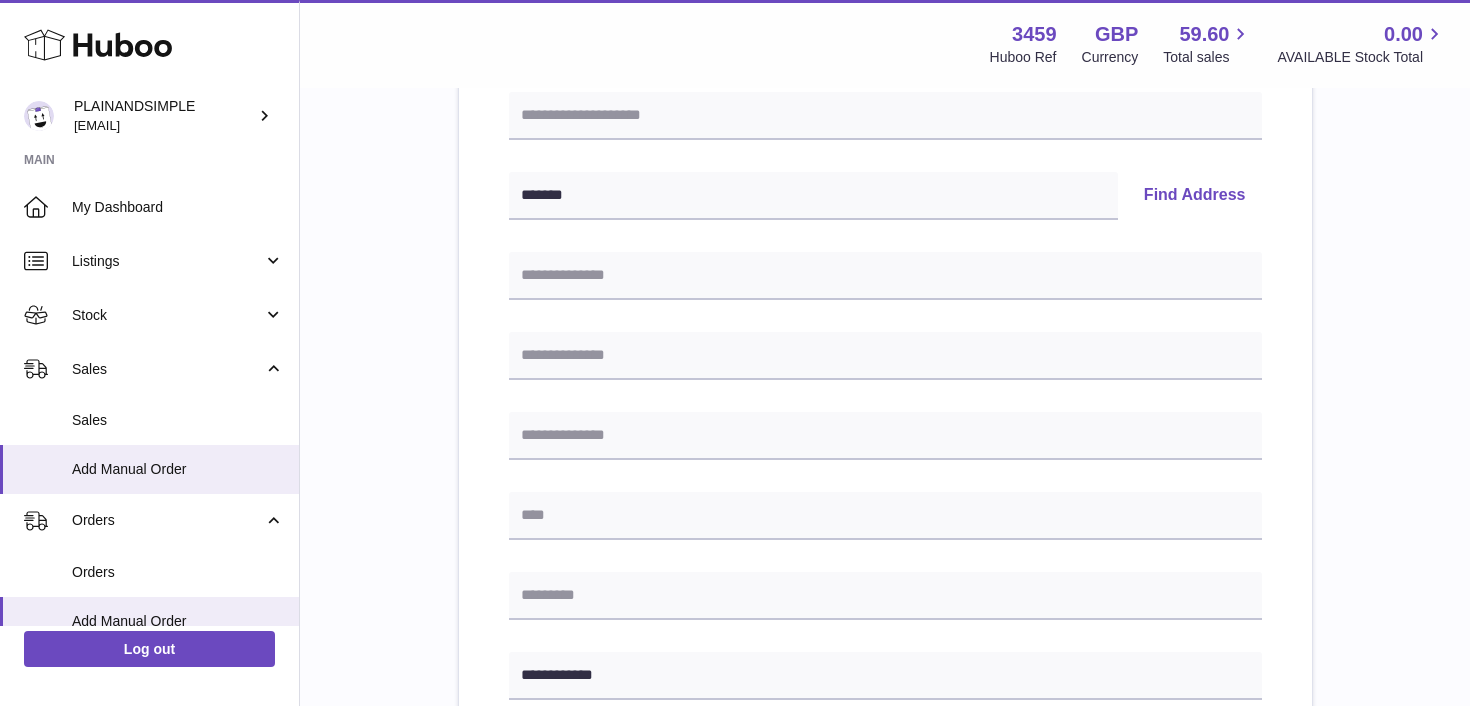 click on "Find Address" at bounding box center [1195, 196] 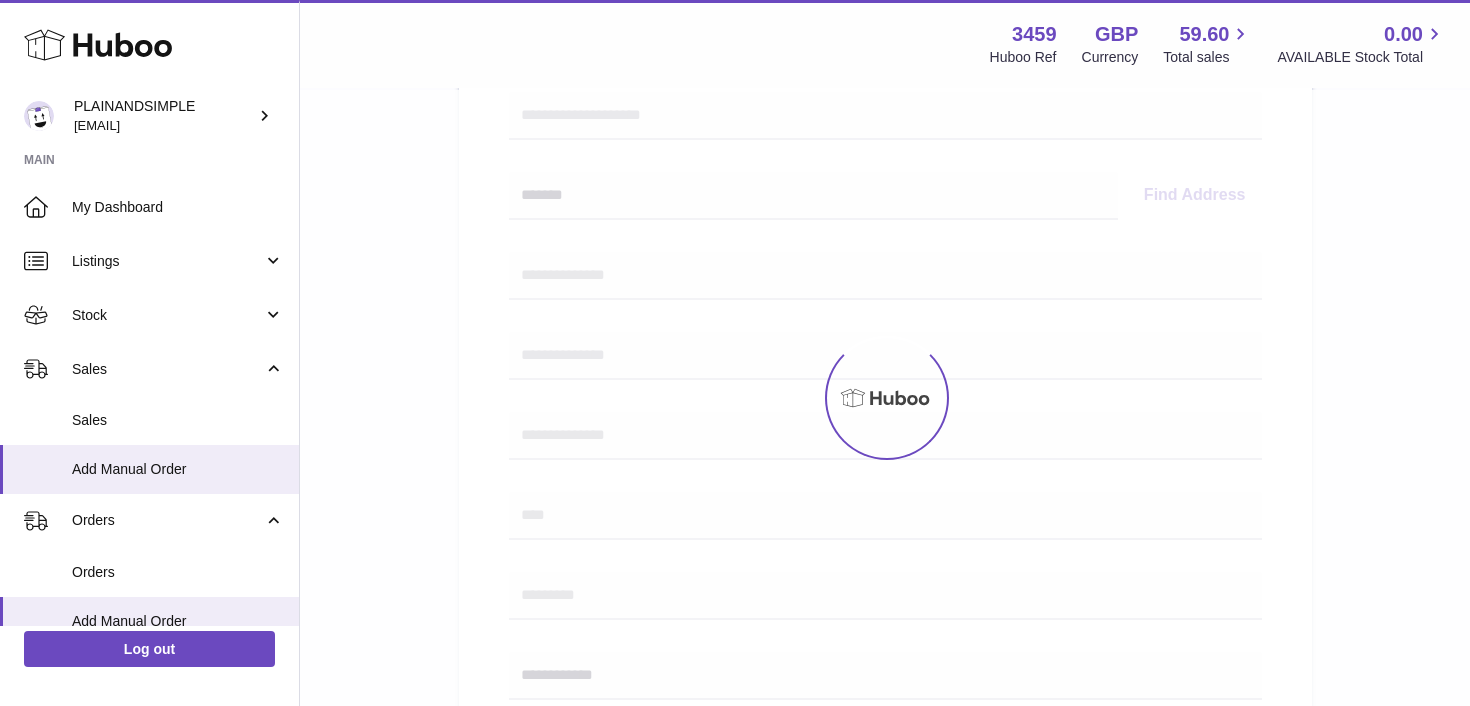 select 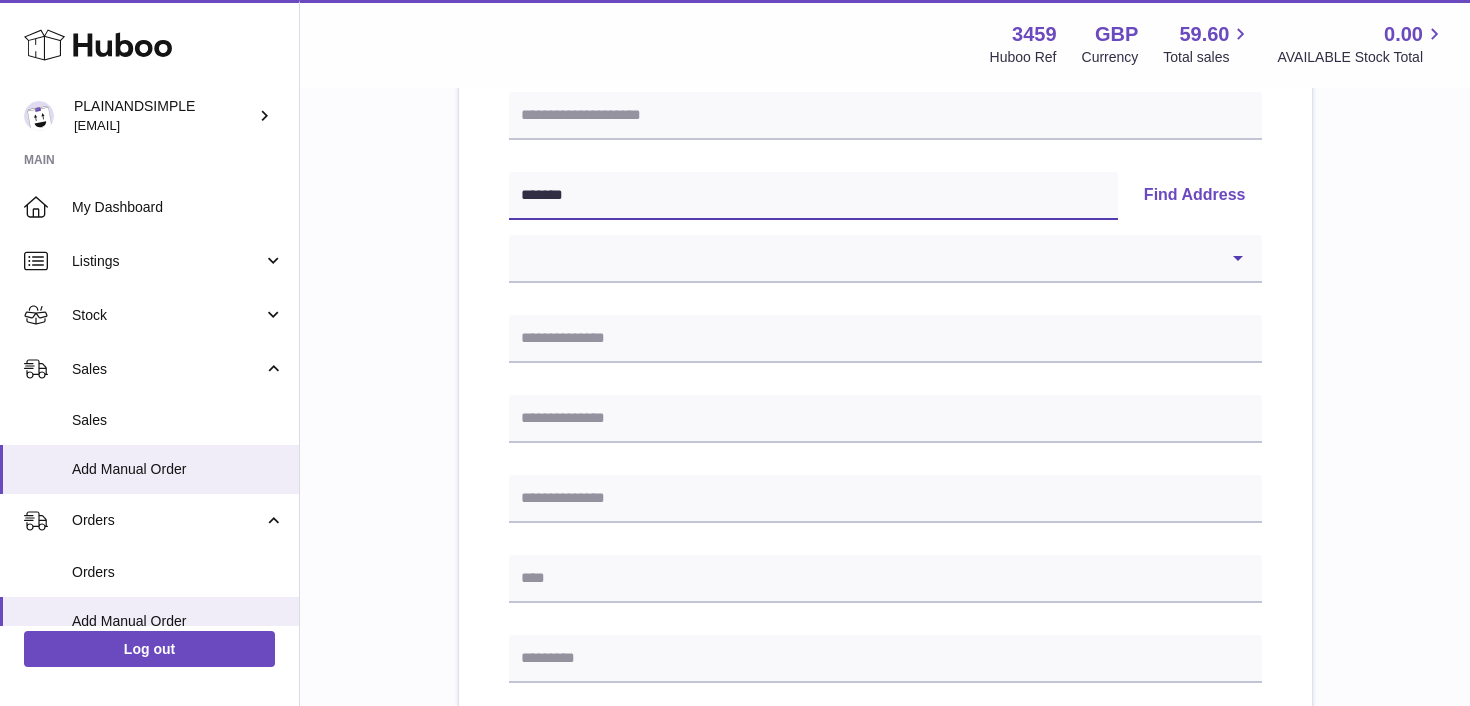 drag, startPoint x: 706, startPoint y: 196, endPoint x: 496, endPoint y: 195, distance: 210.00238 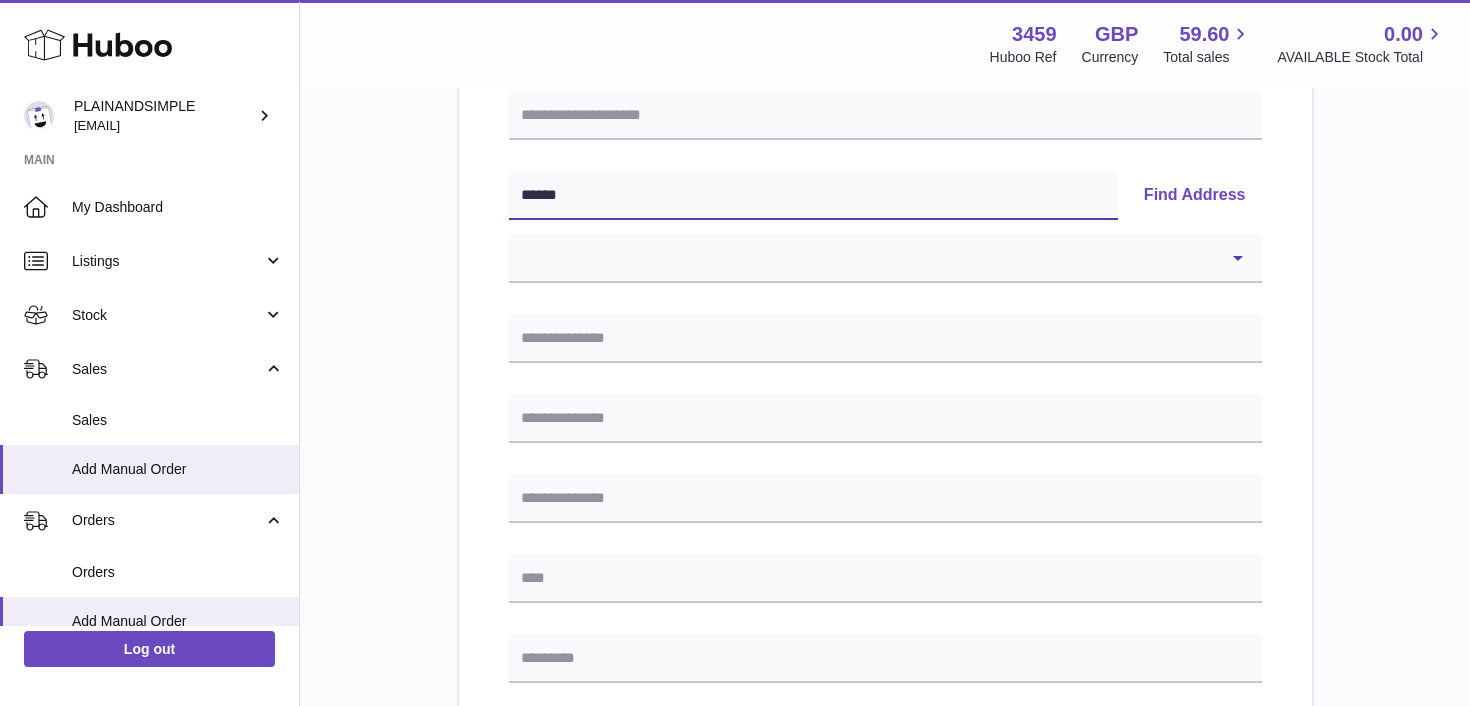 type on "******" 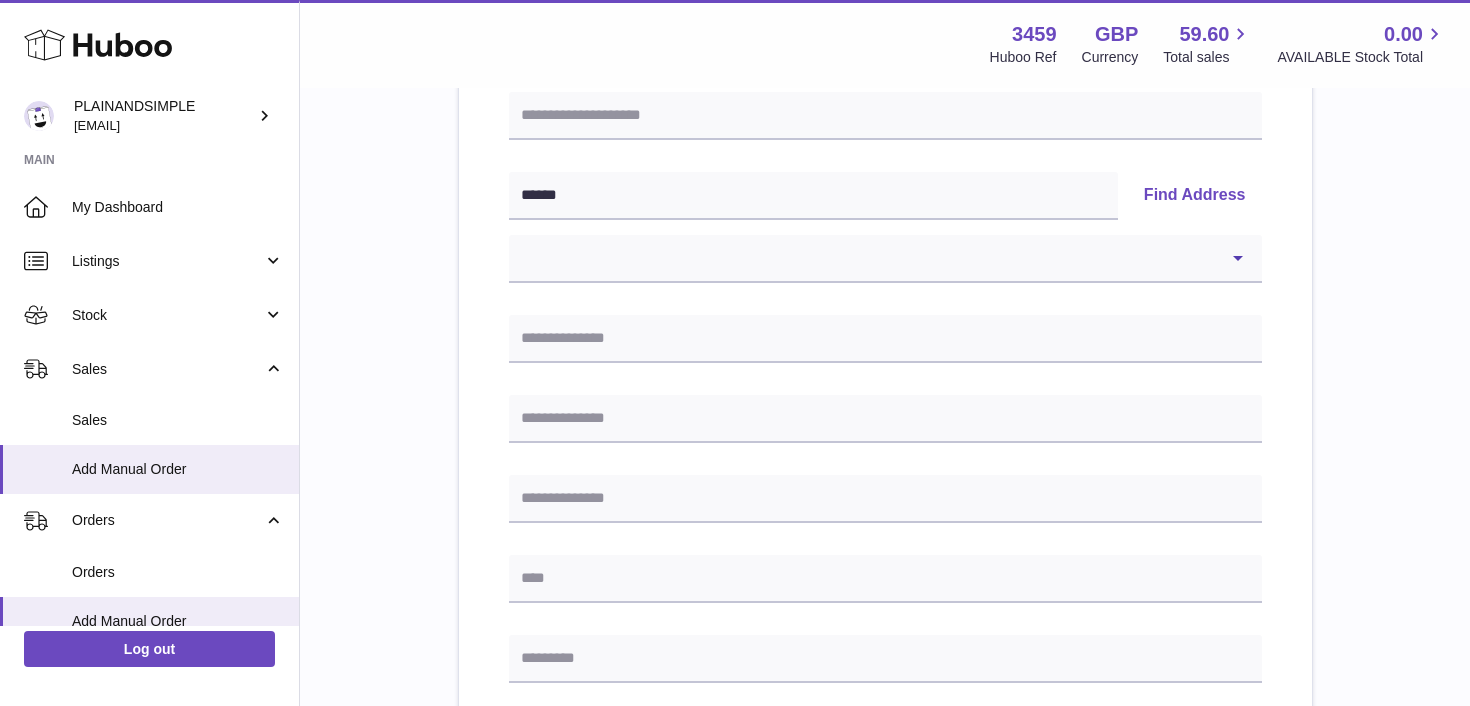 click on "Find Address" at bounding box center (1195, 196) 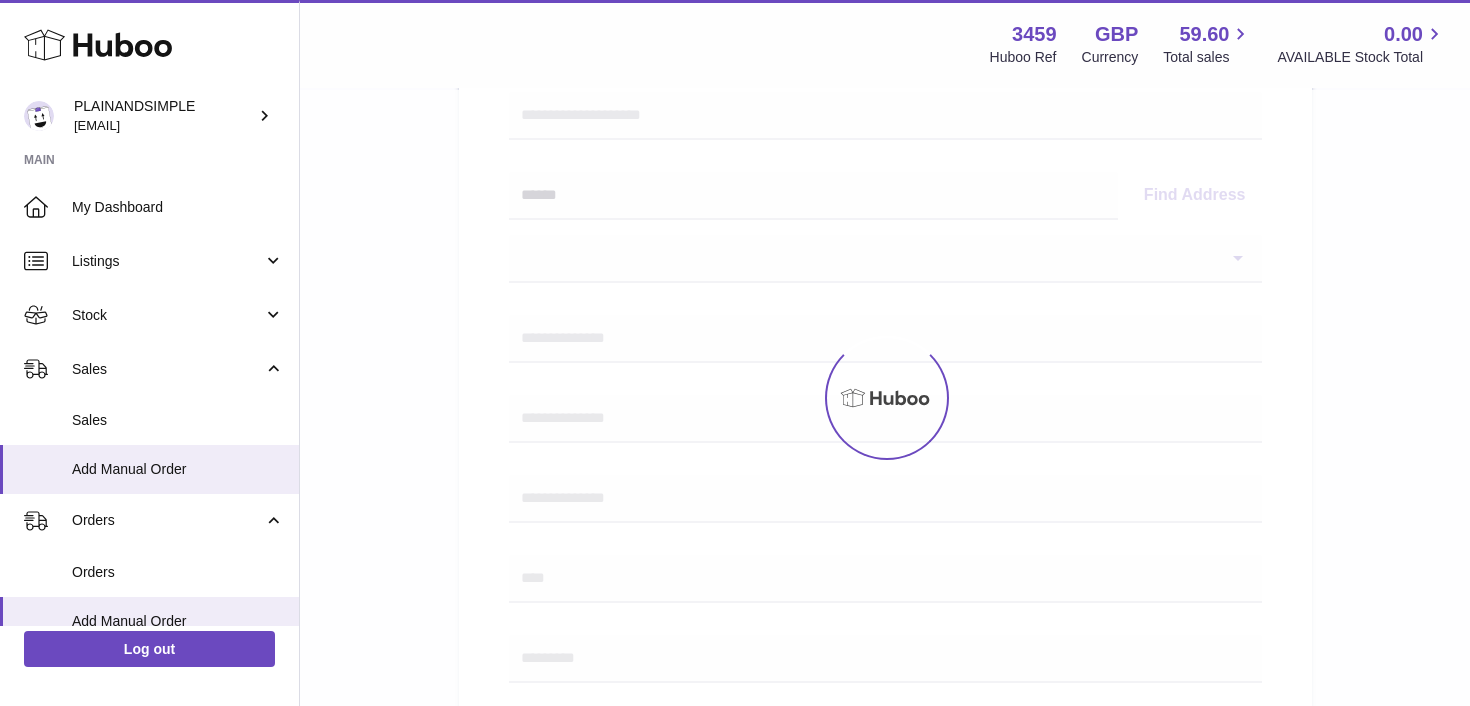 select 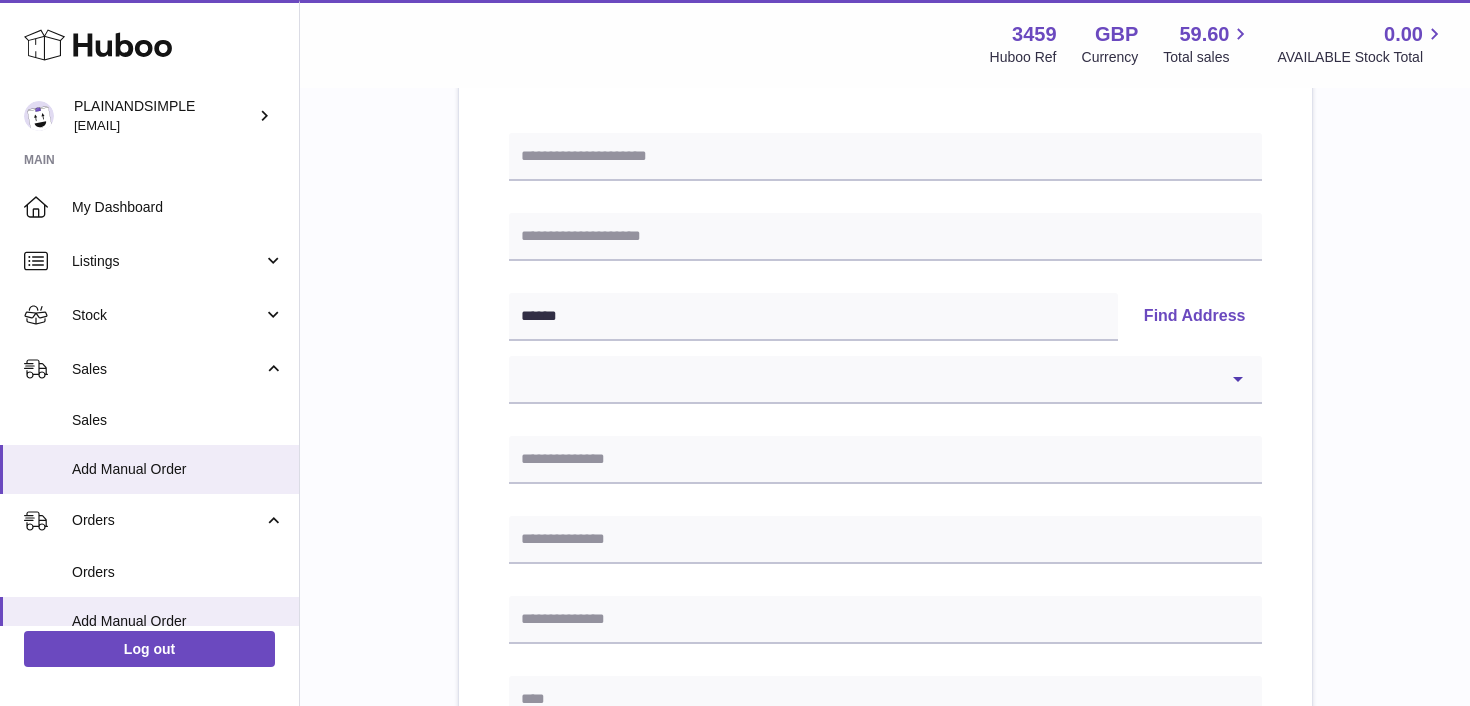 scroll, scrollTop: 226, scrollLeft: 0, axis: vertical 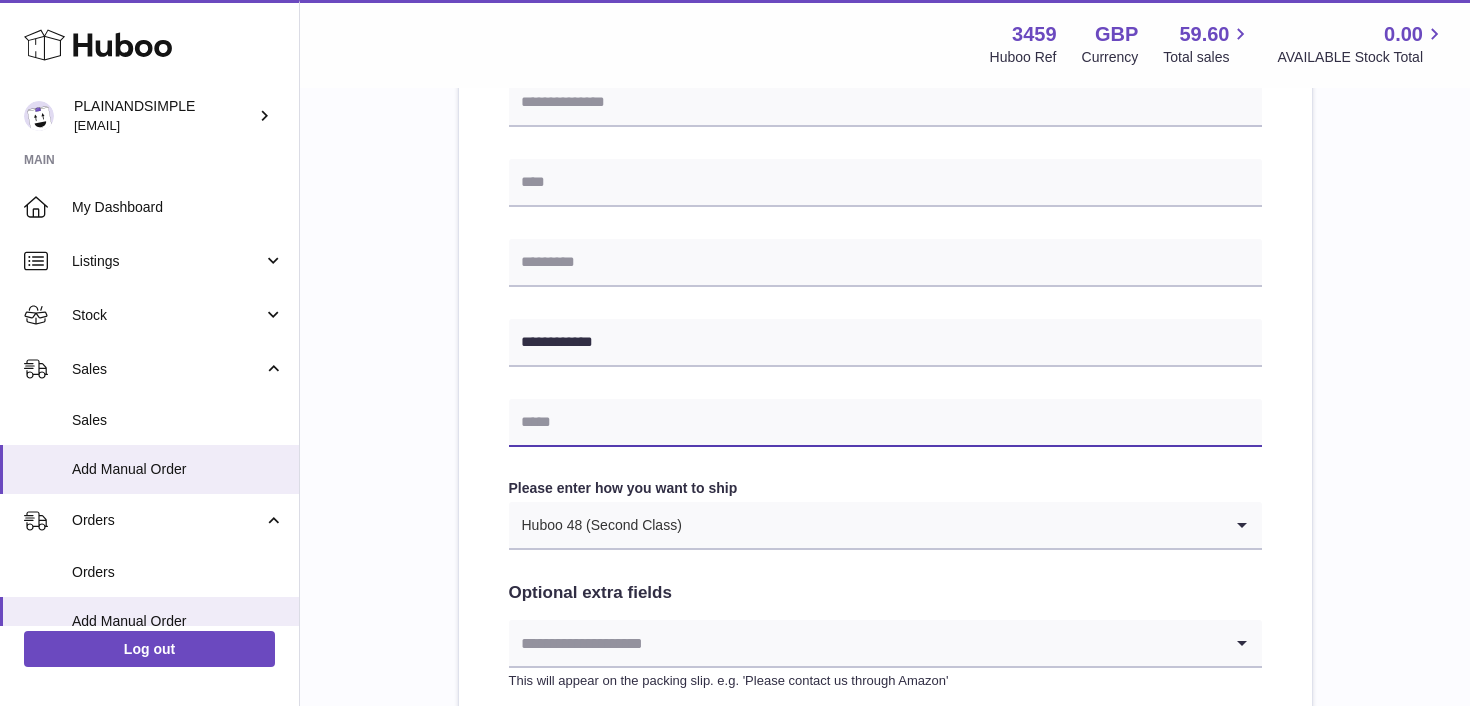 click at bounding box center (885, 423) 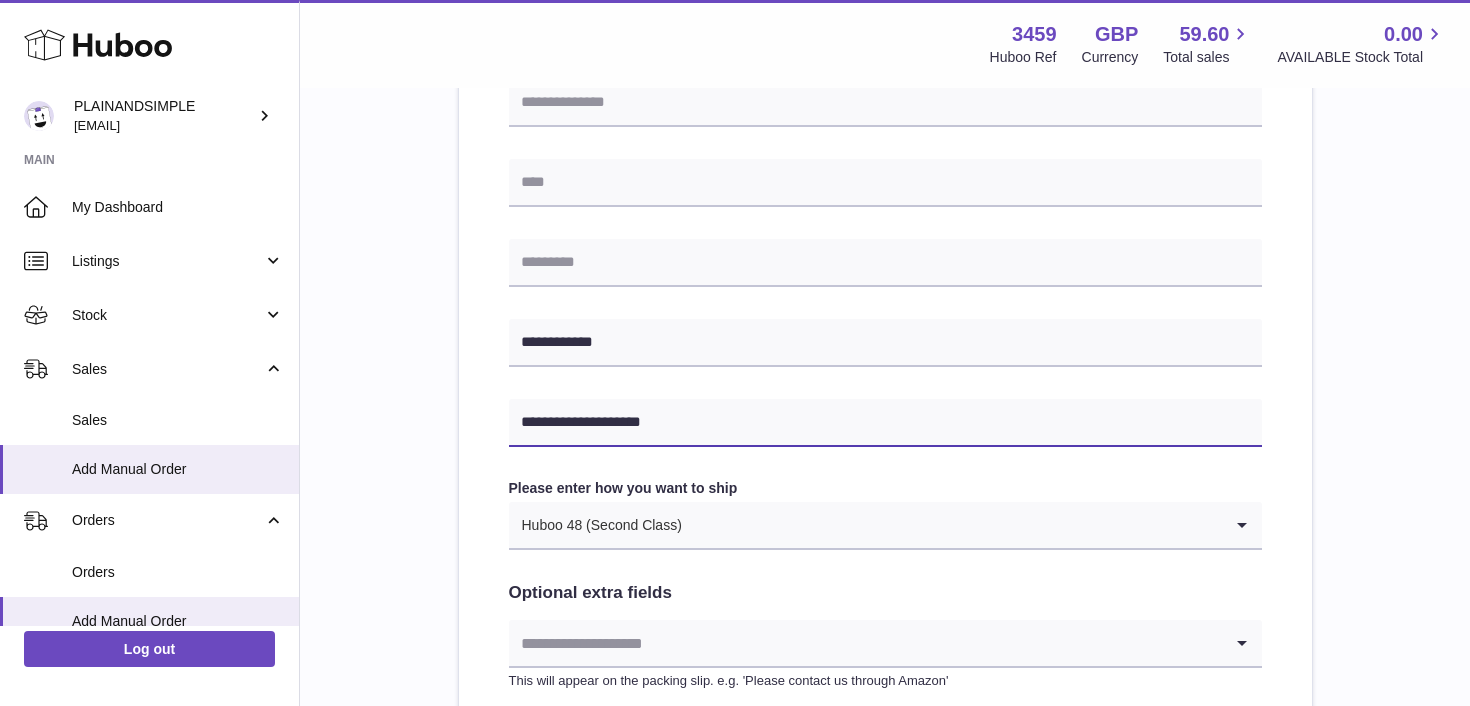 type on "**********" 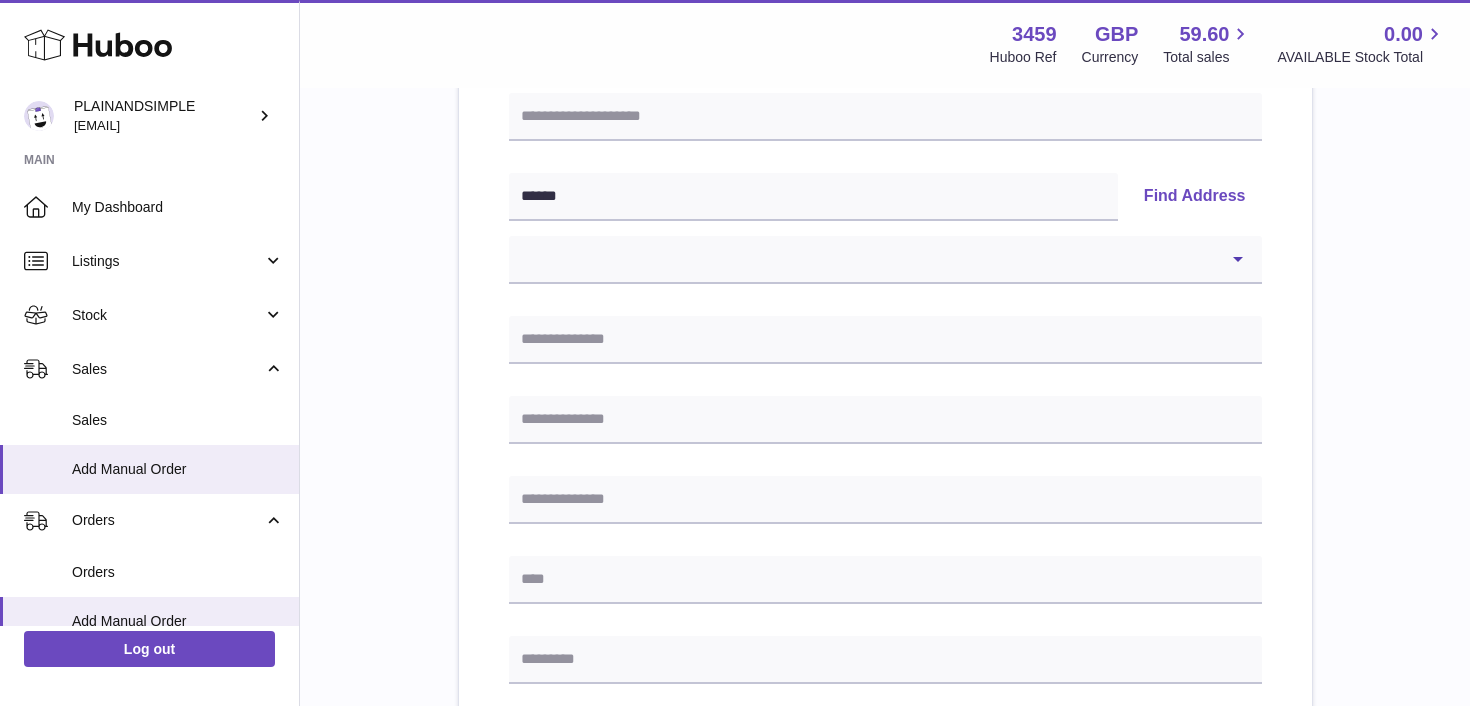 scroll, scrollTop: 335, scrollLeft: 0, axis: vertical 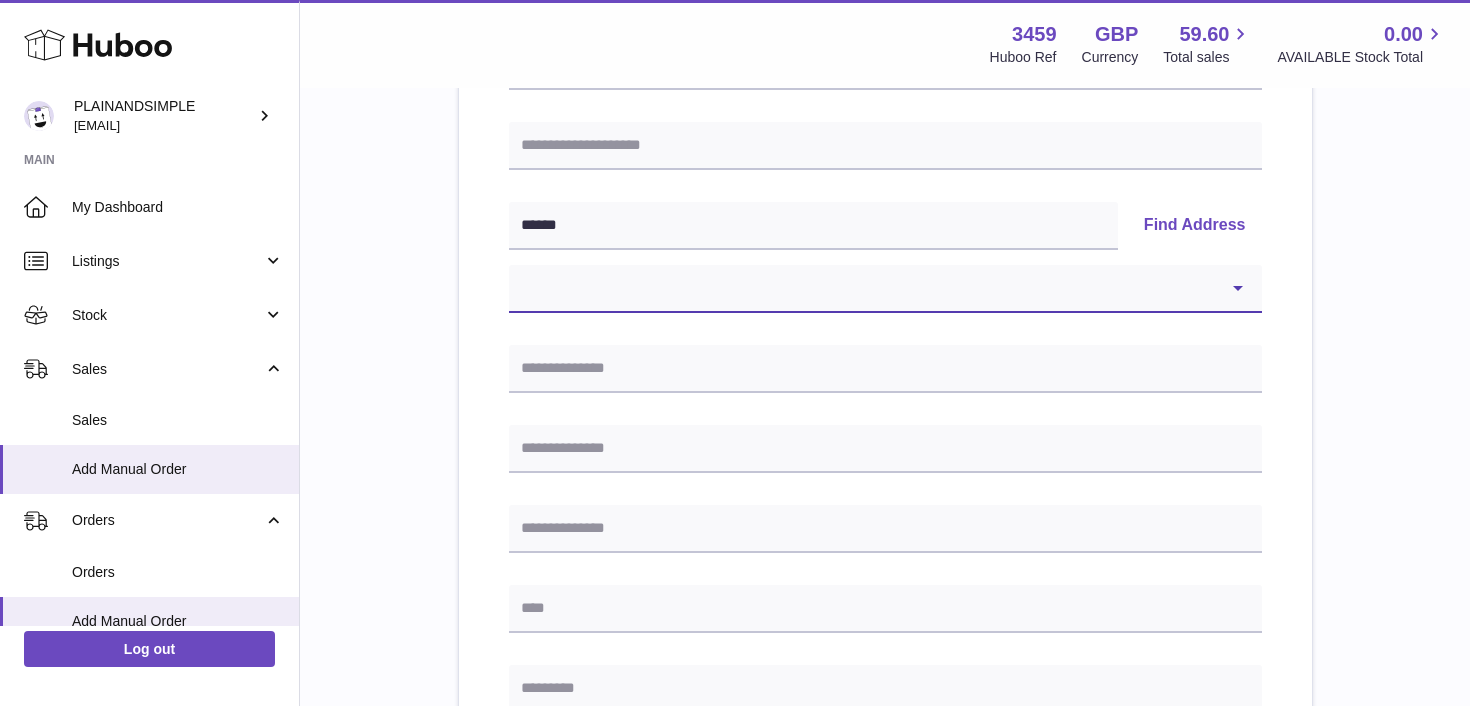 click on "**********" at bounding box center (885, 289) 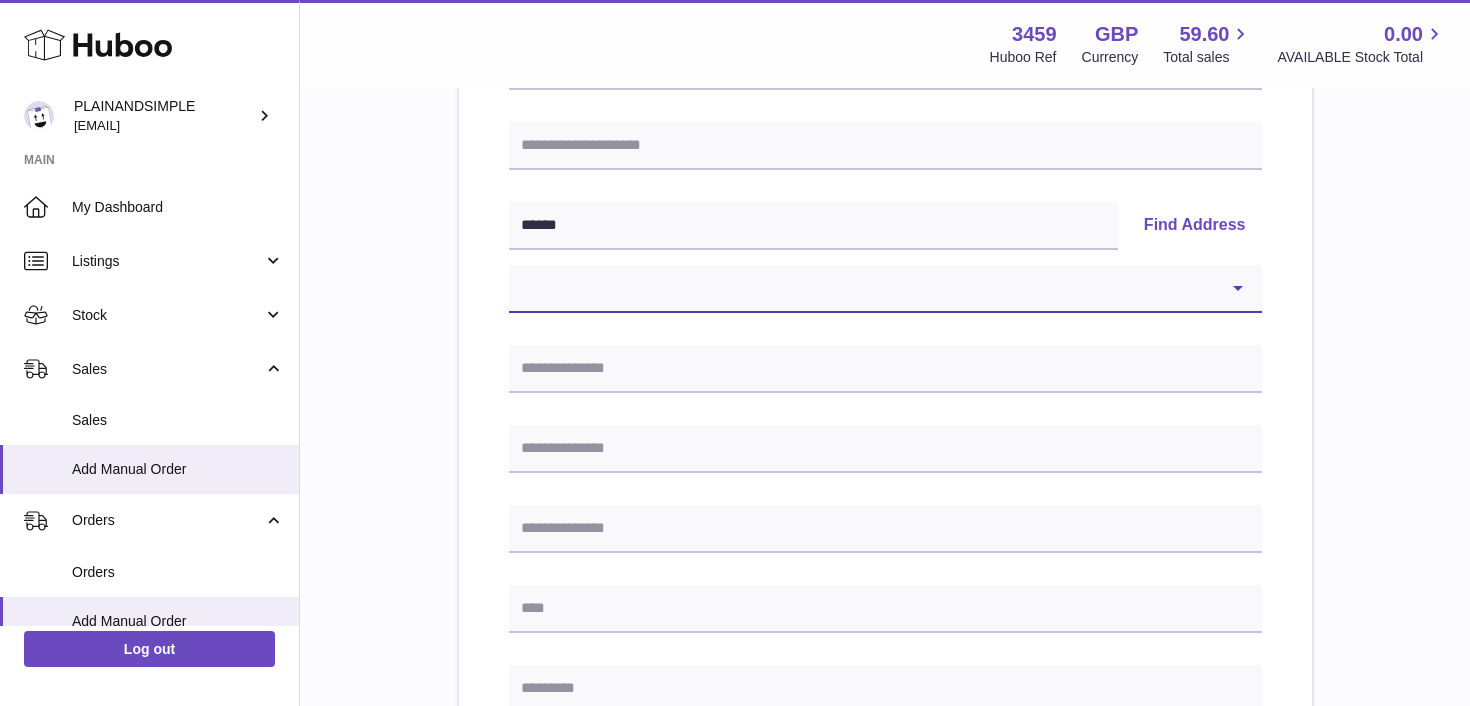 select on "**" 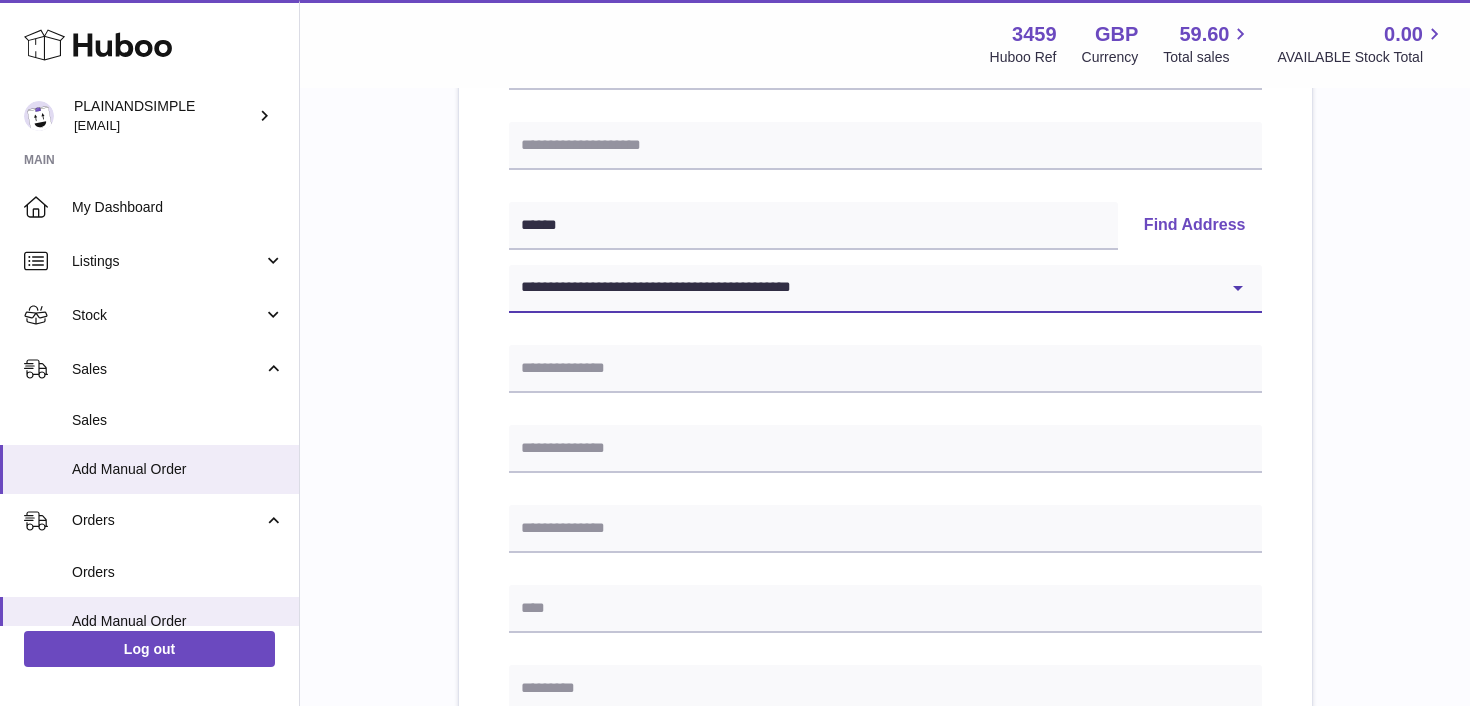 type on "**********" 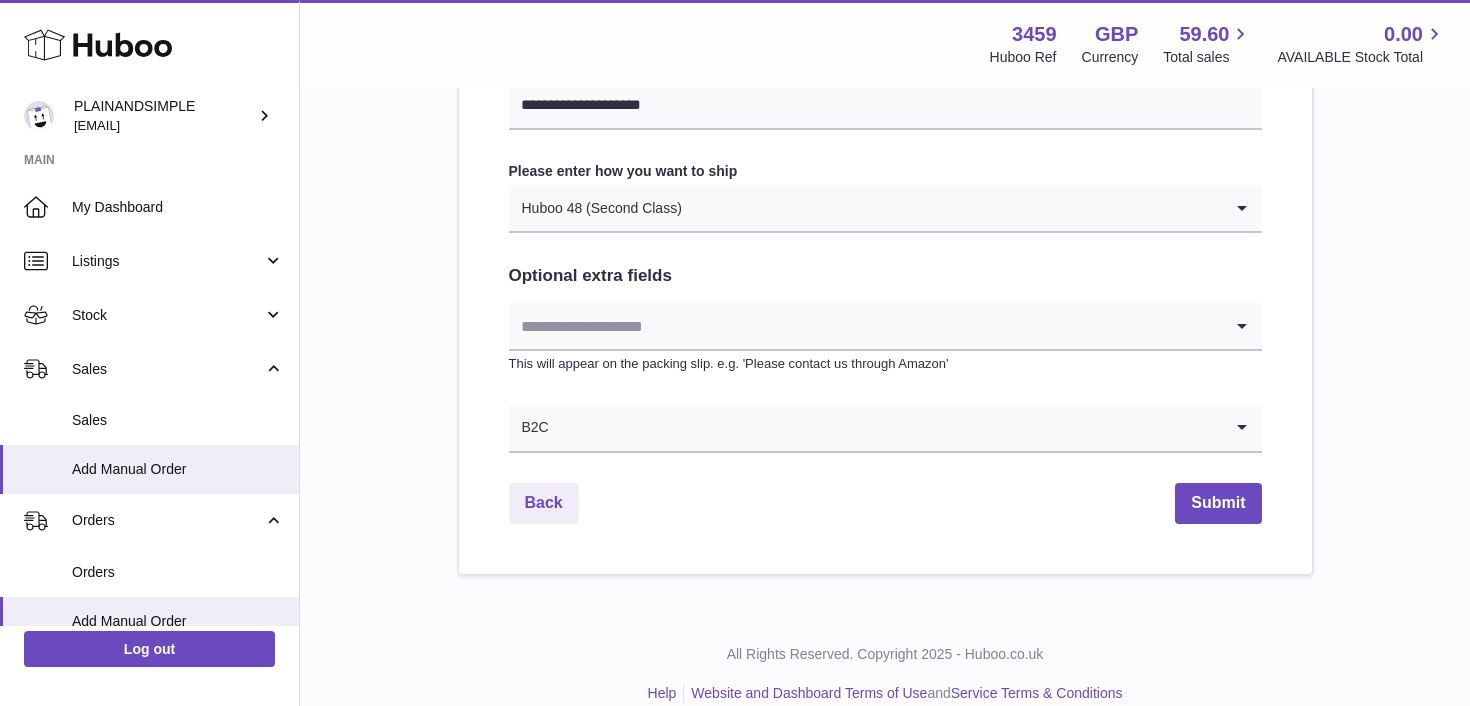 scroll, scrollTop: 1079, scrollLeft: 0, axis: vertical 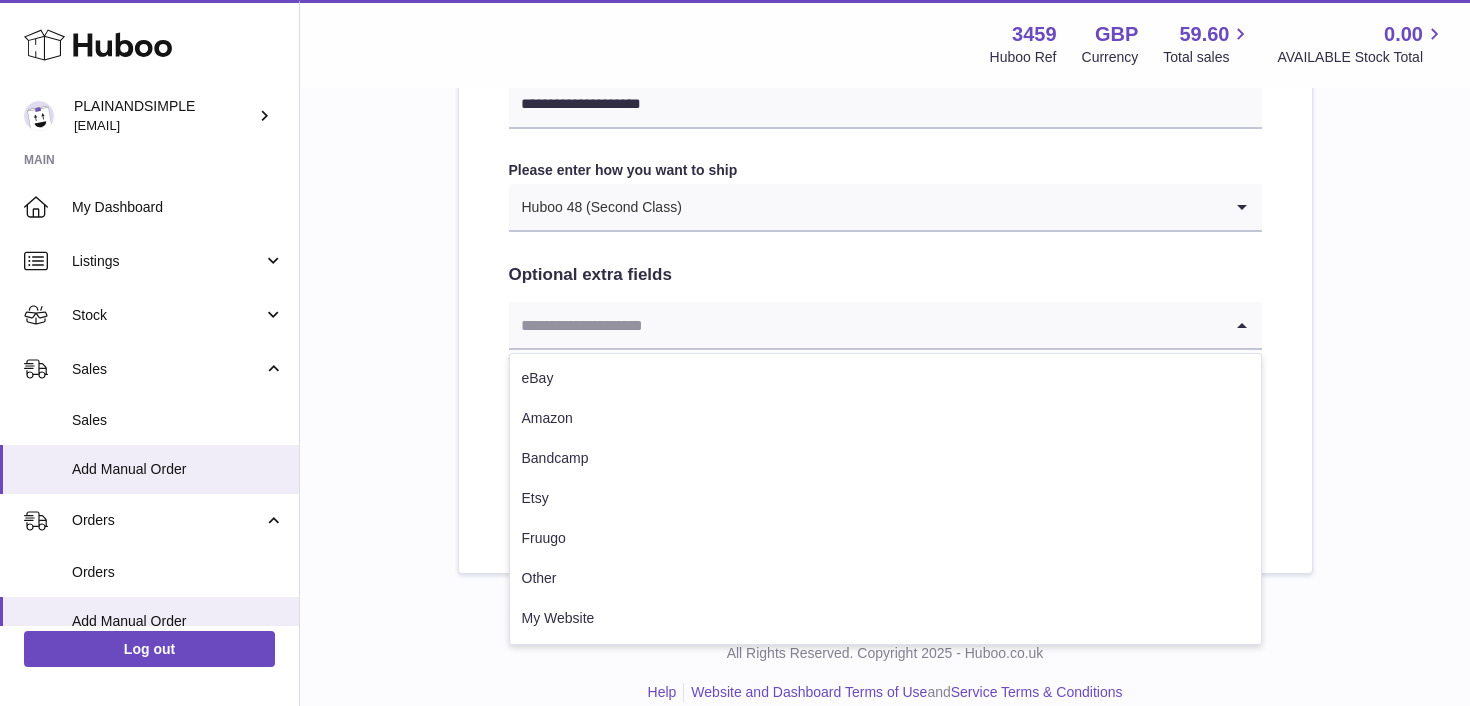 click at bounding box center (865, 325) 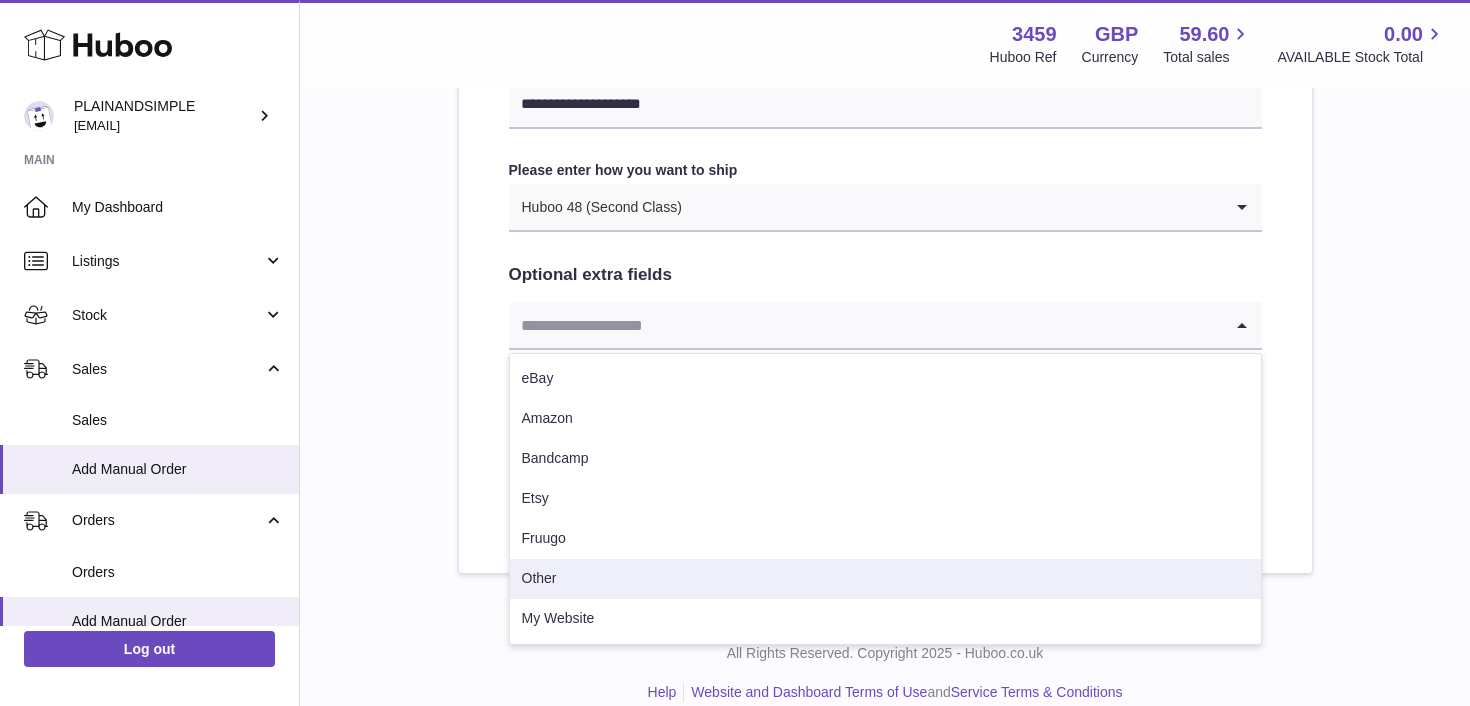 click on "Other" at bounding box center (885, 579) 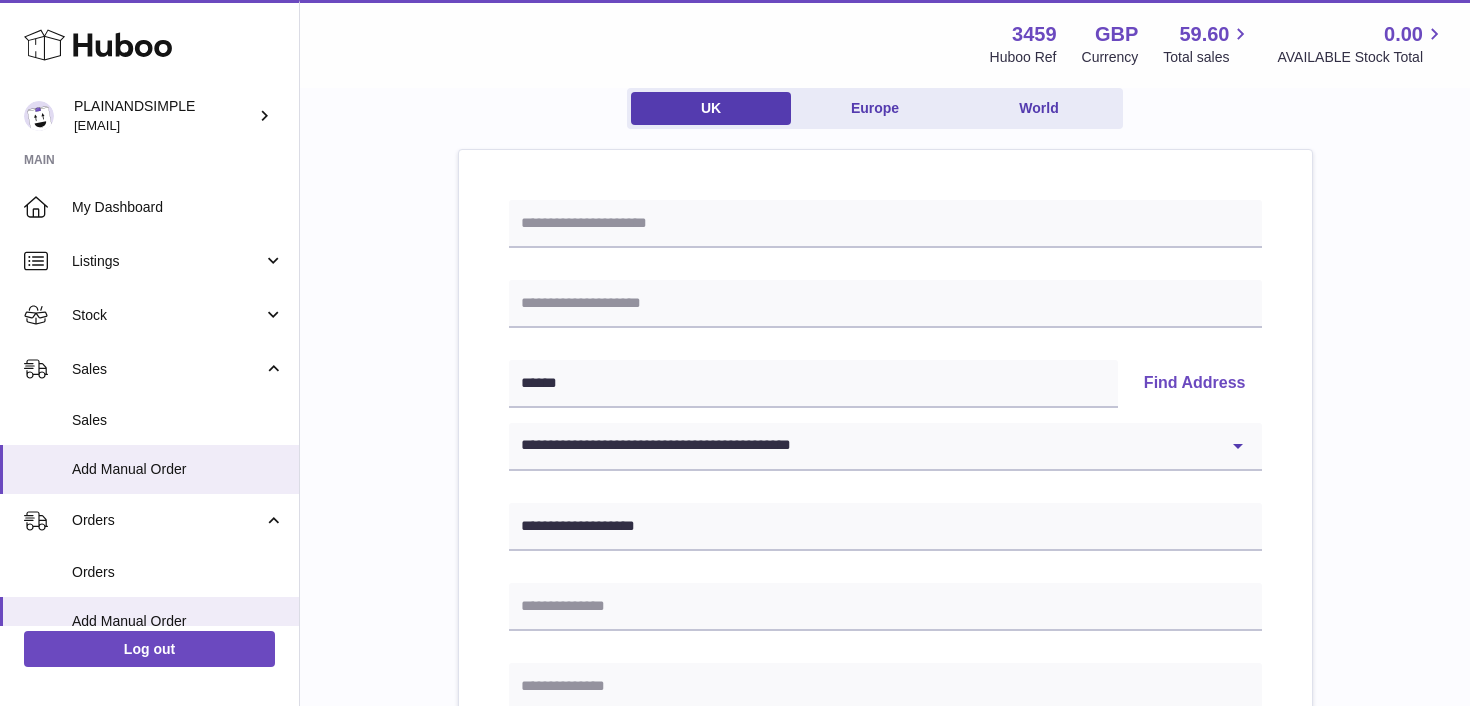 scroll, scrollTop: 167, scrollLeft: 0, axis: vertical 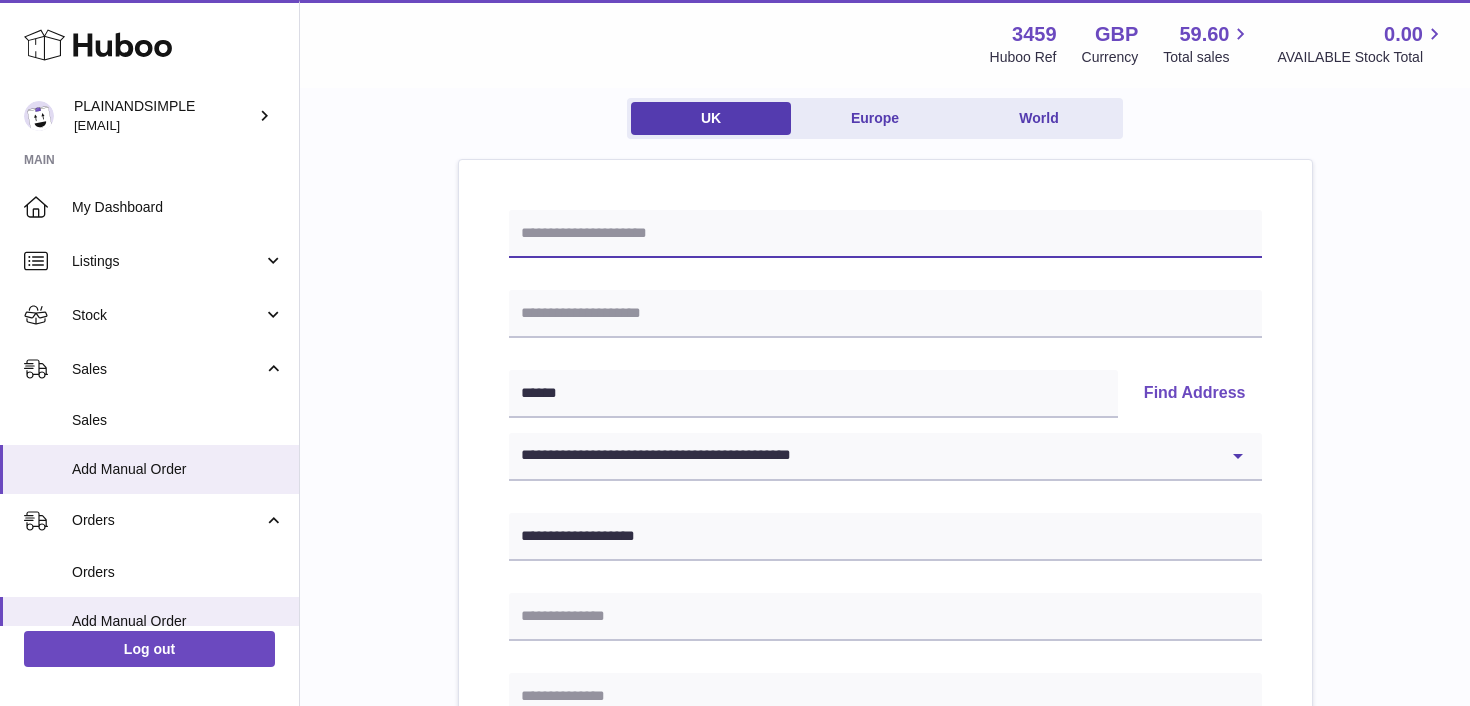 click at bounding box center [885, 234] 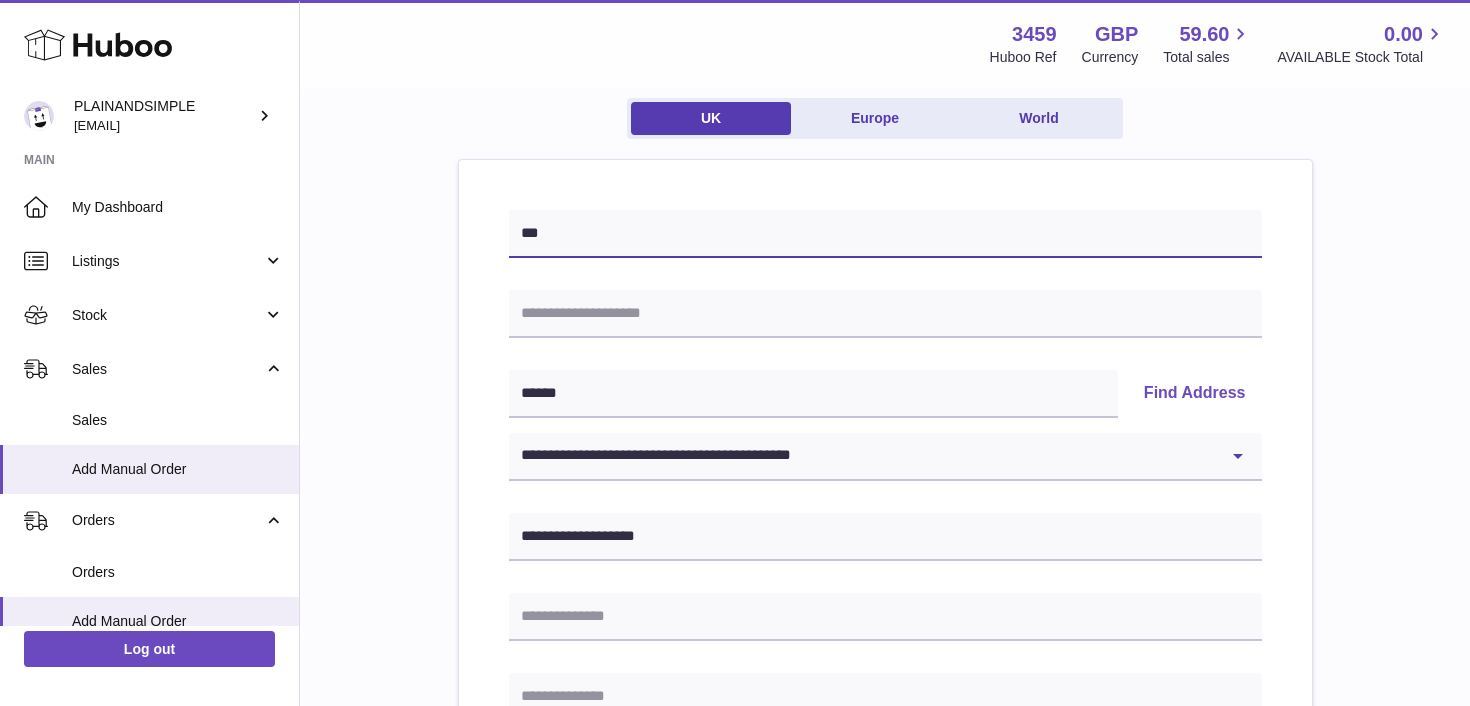 type on "***" 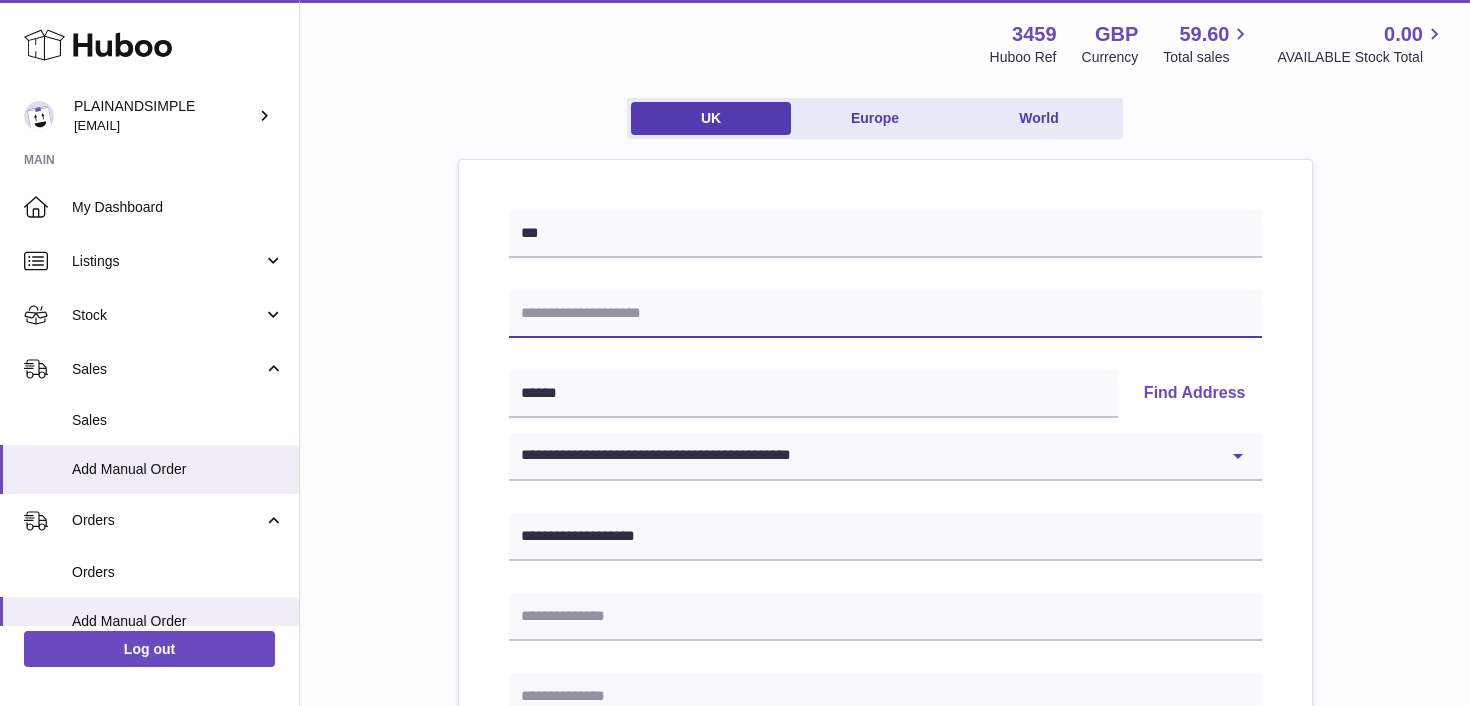click at bounding box center (885, 314) 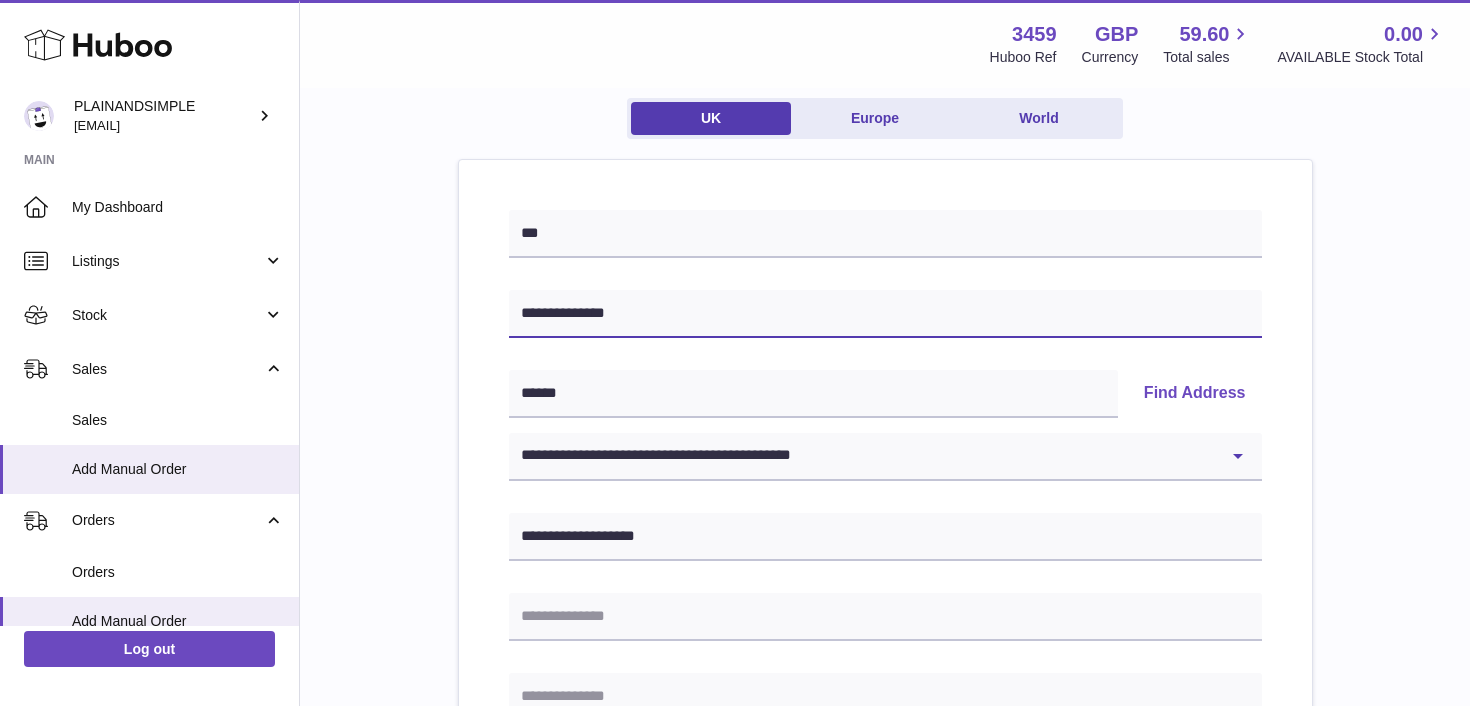 scroll, scrollTop: 197, scrollLeft: 0, axis: vertical 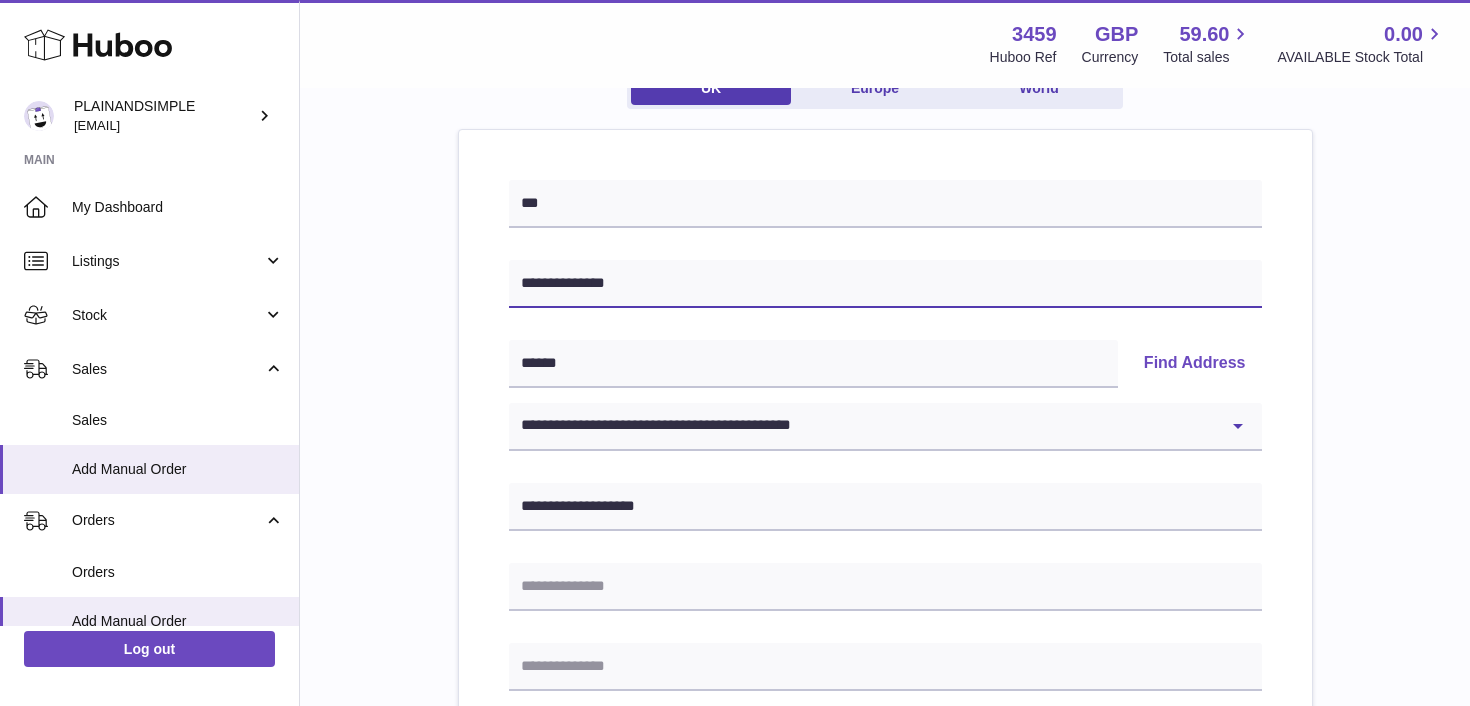 type on "**********" 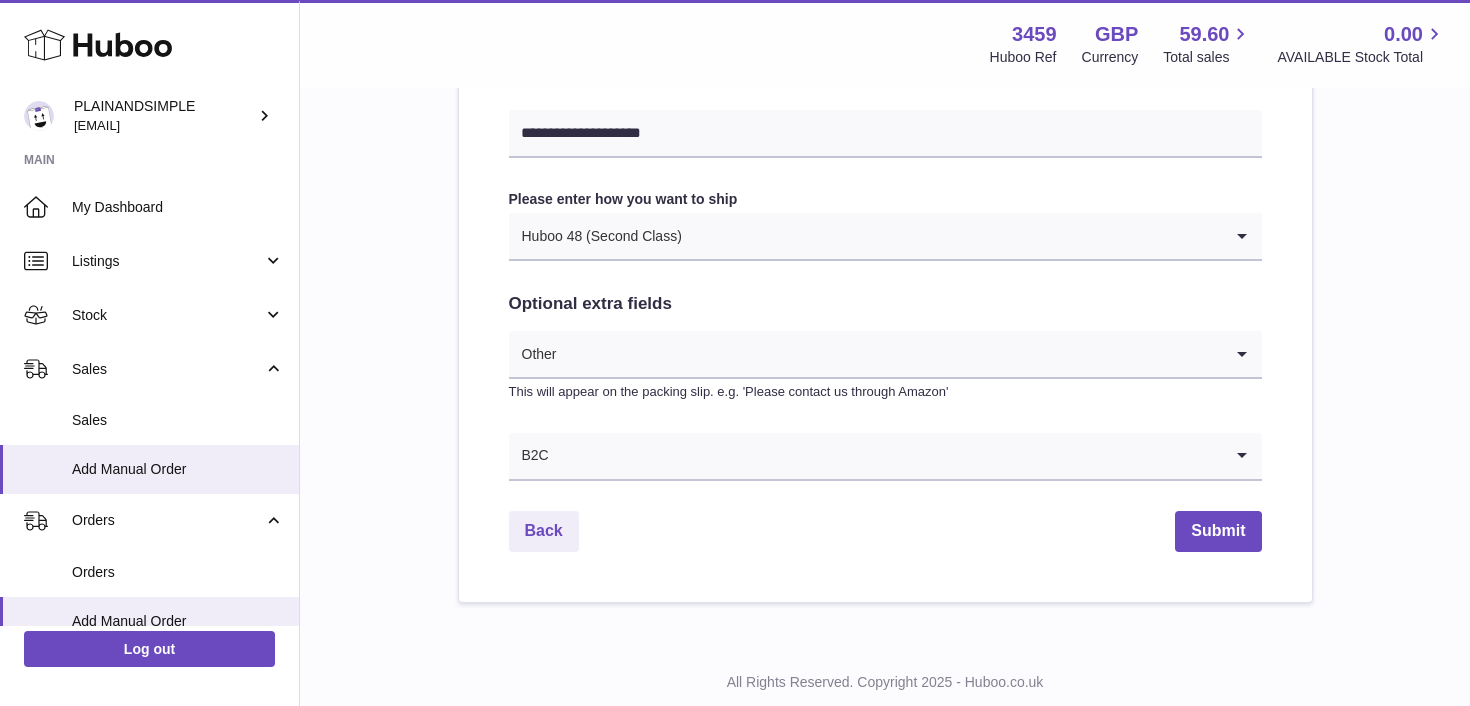 scroll, scrollTop: 1104, scrollLeft: 0, axis: vertical 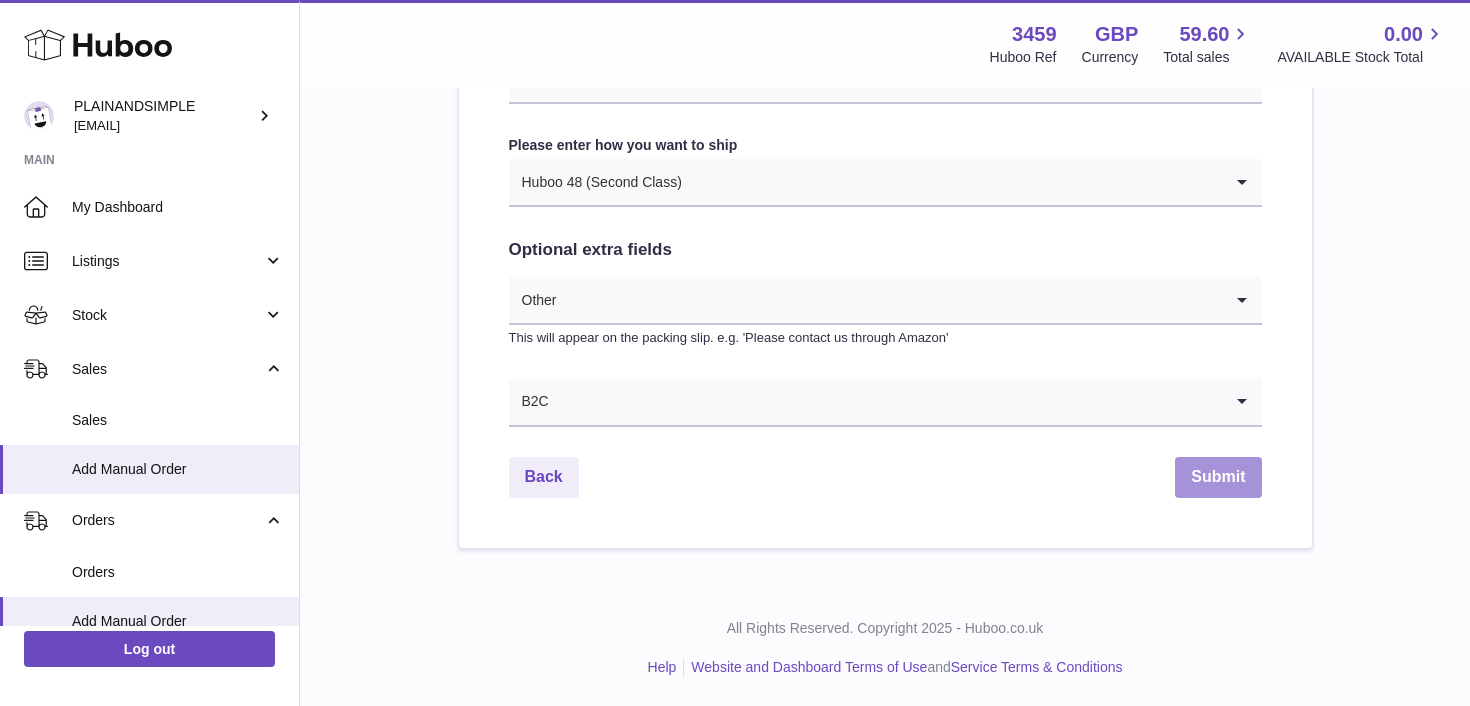 click on "Submit" at bounding box center (1218, 477) 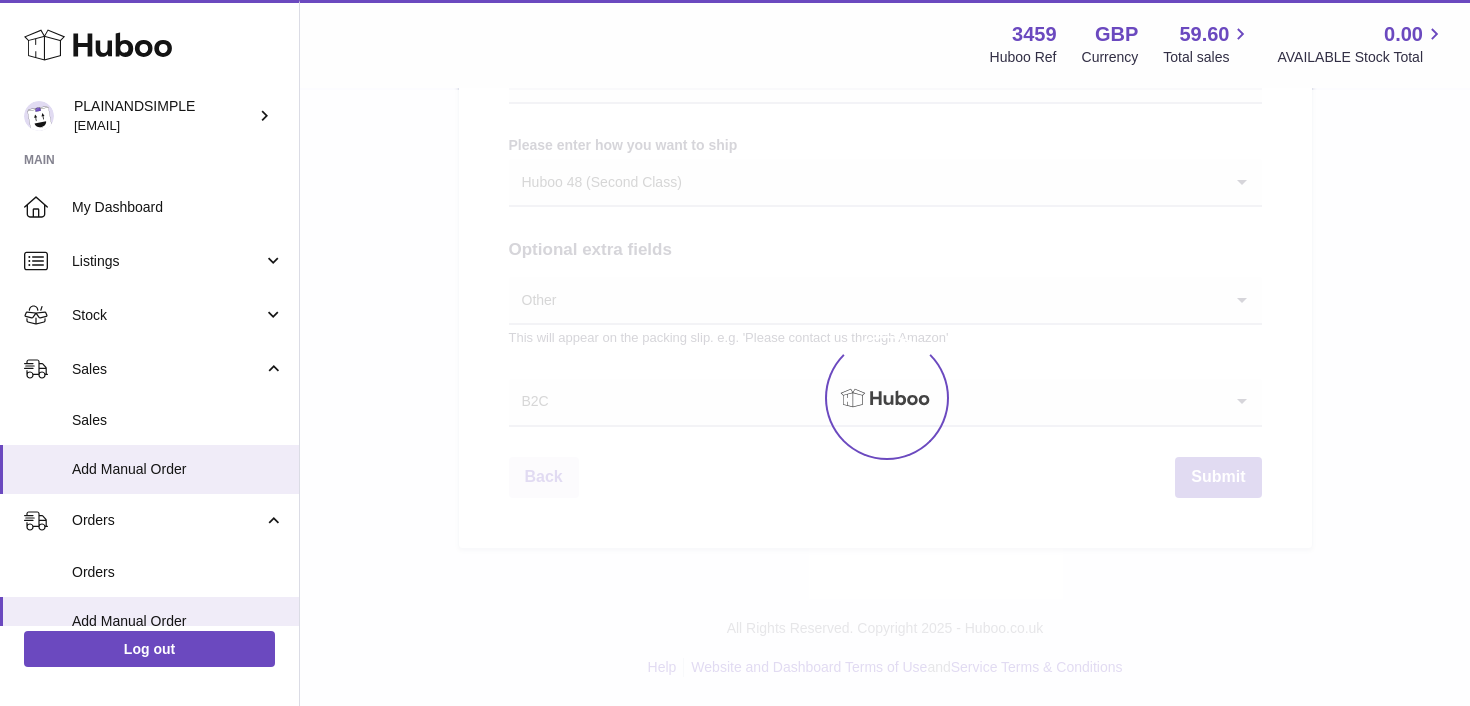 scroll, scrollTop: 0, scrollLeft: 0, axis: both 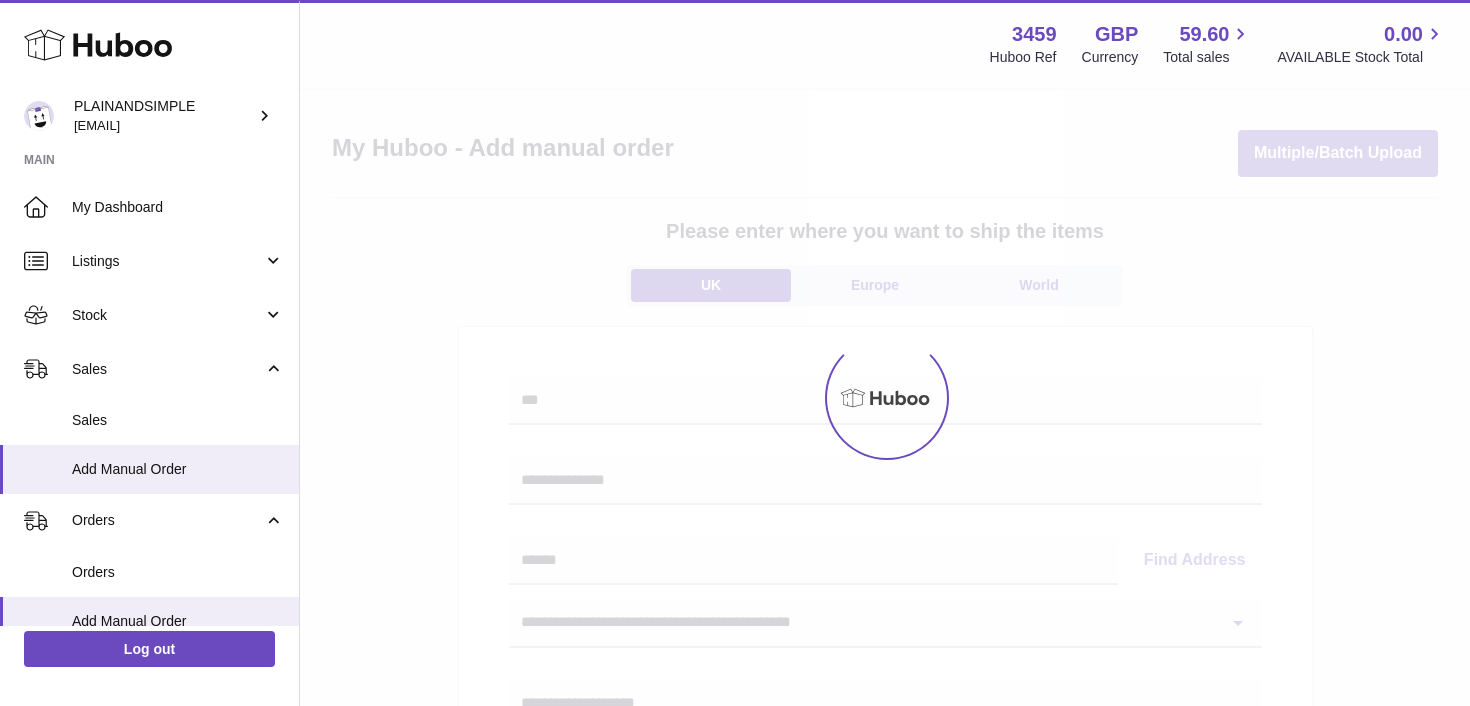 select on "***" 